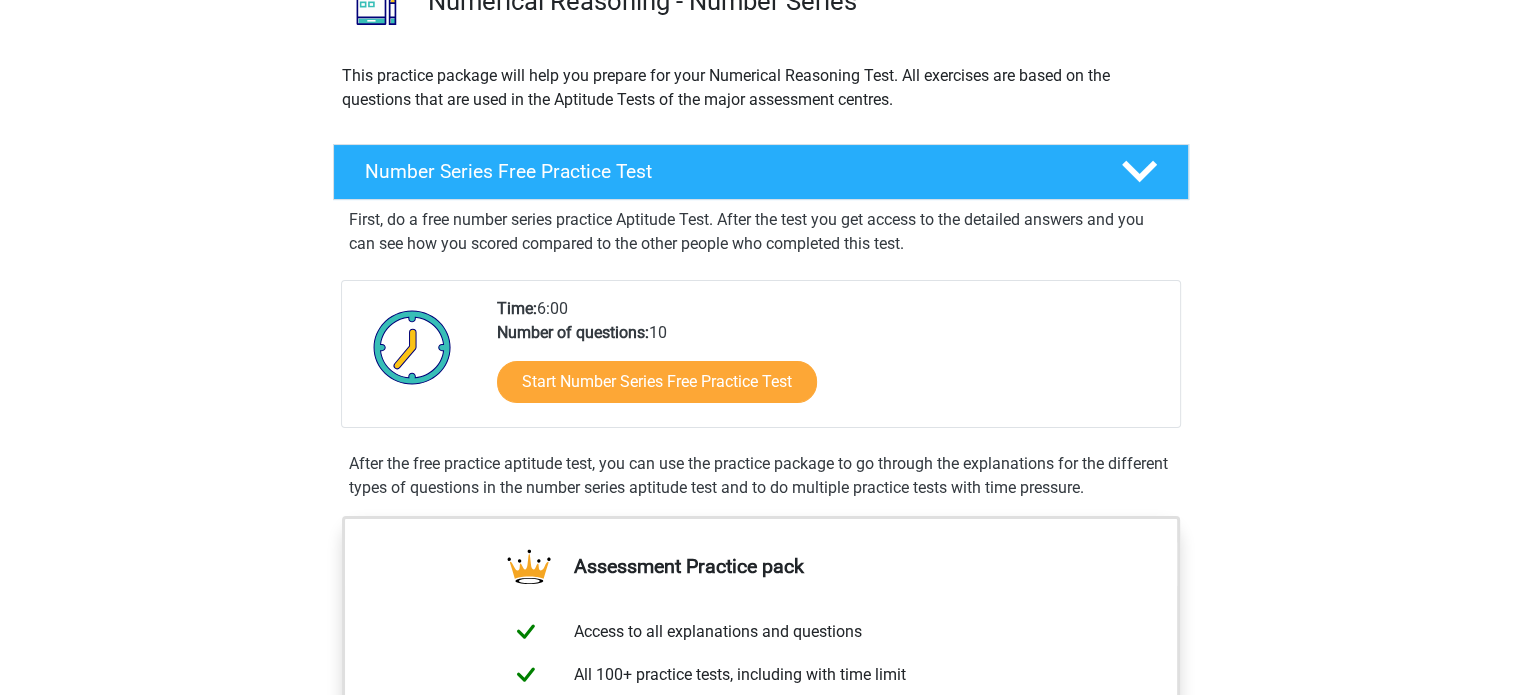 scroll, scrollTop: 300, scrollLeft: 0, axis: vertical 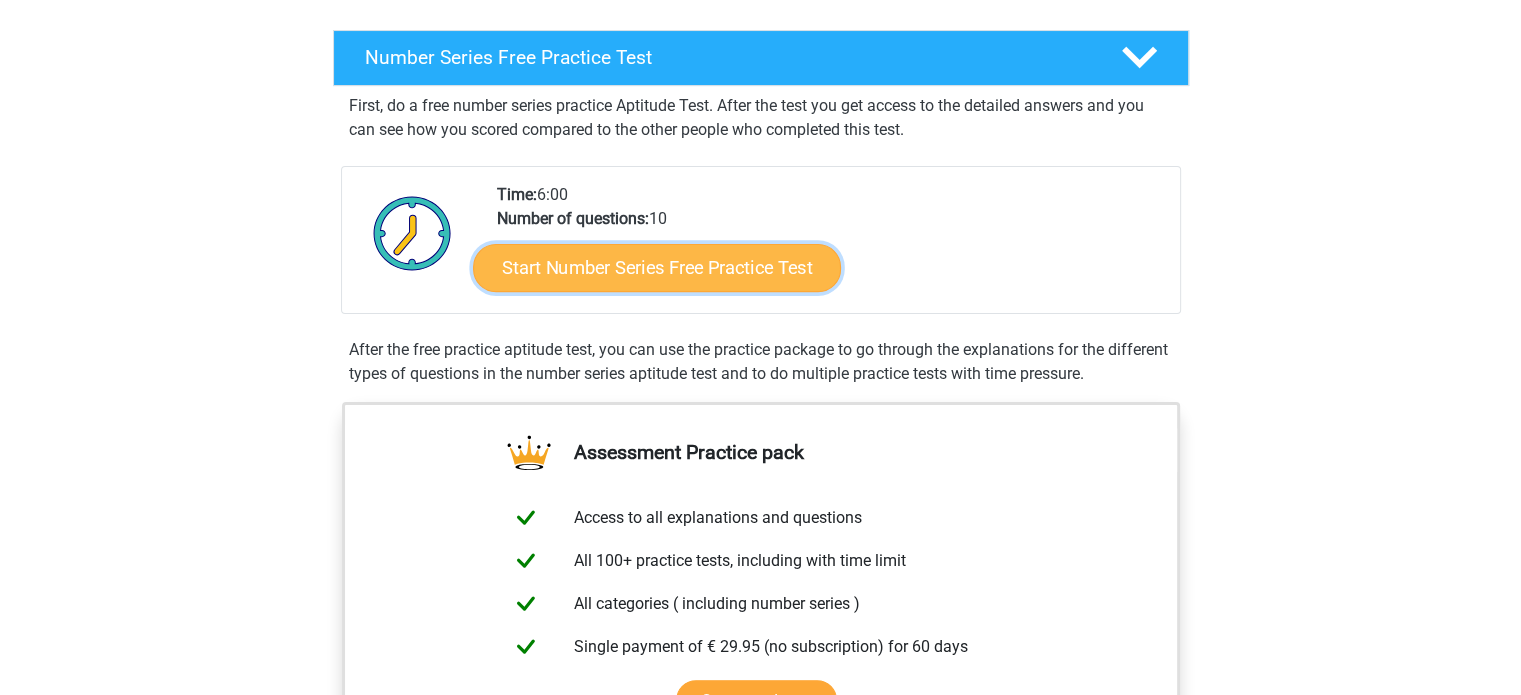 click on "Start Number Series
Free Practice Test" at bounding box center (657, 267) 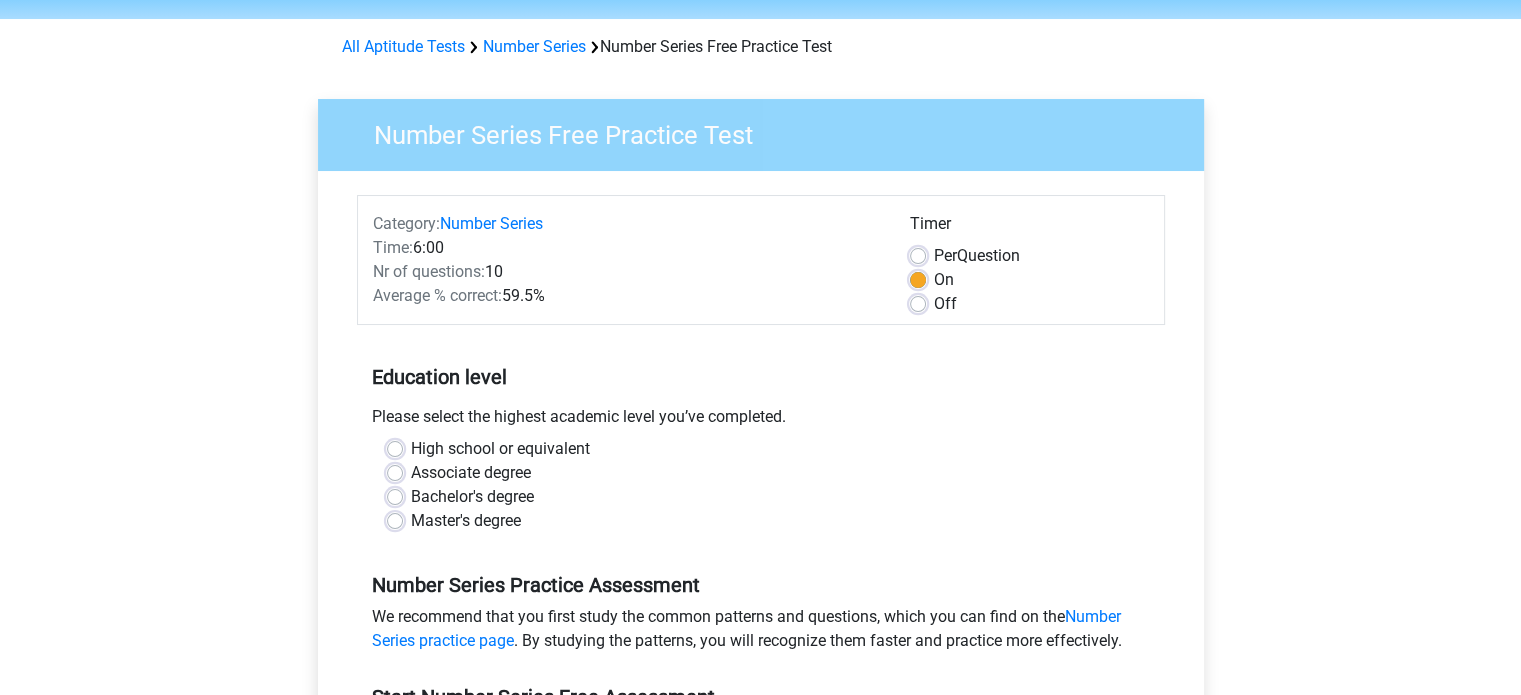 scroll, scrollTop: 100, scrollLeft: 0, axis: vertical 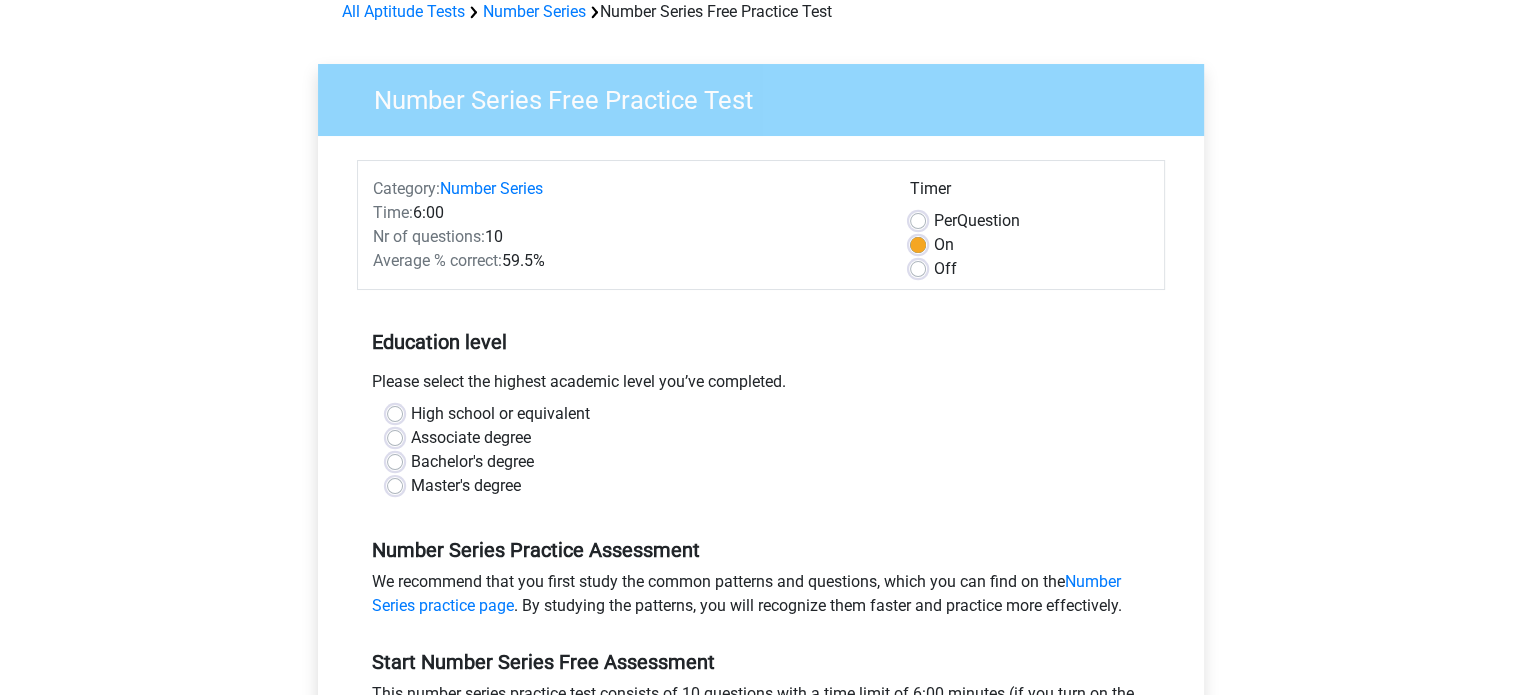 click on "Master's degree" at bounding box center (466, 486) 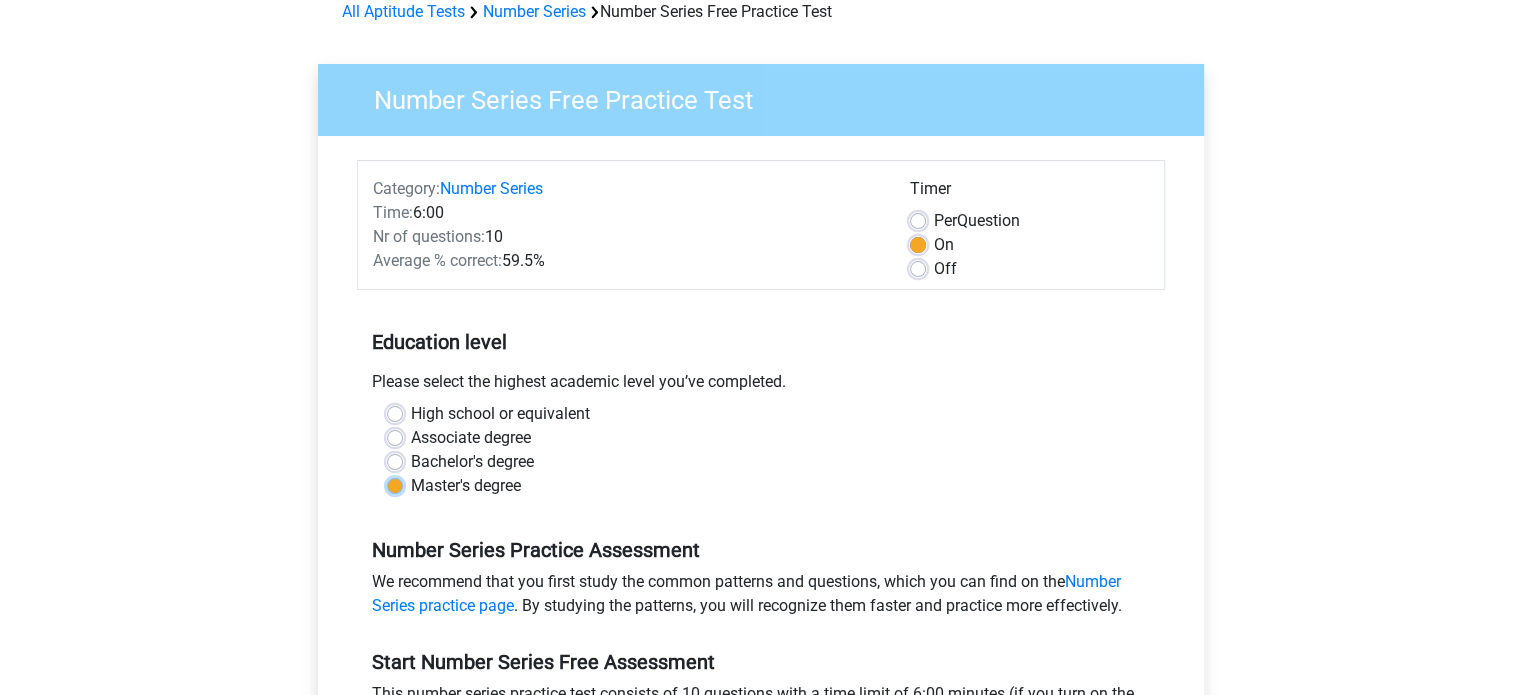 click on "Master's degree" at bounding box center [395, 484] 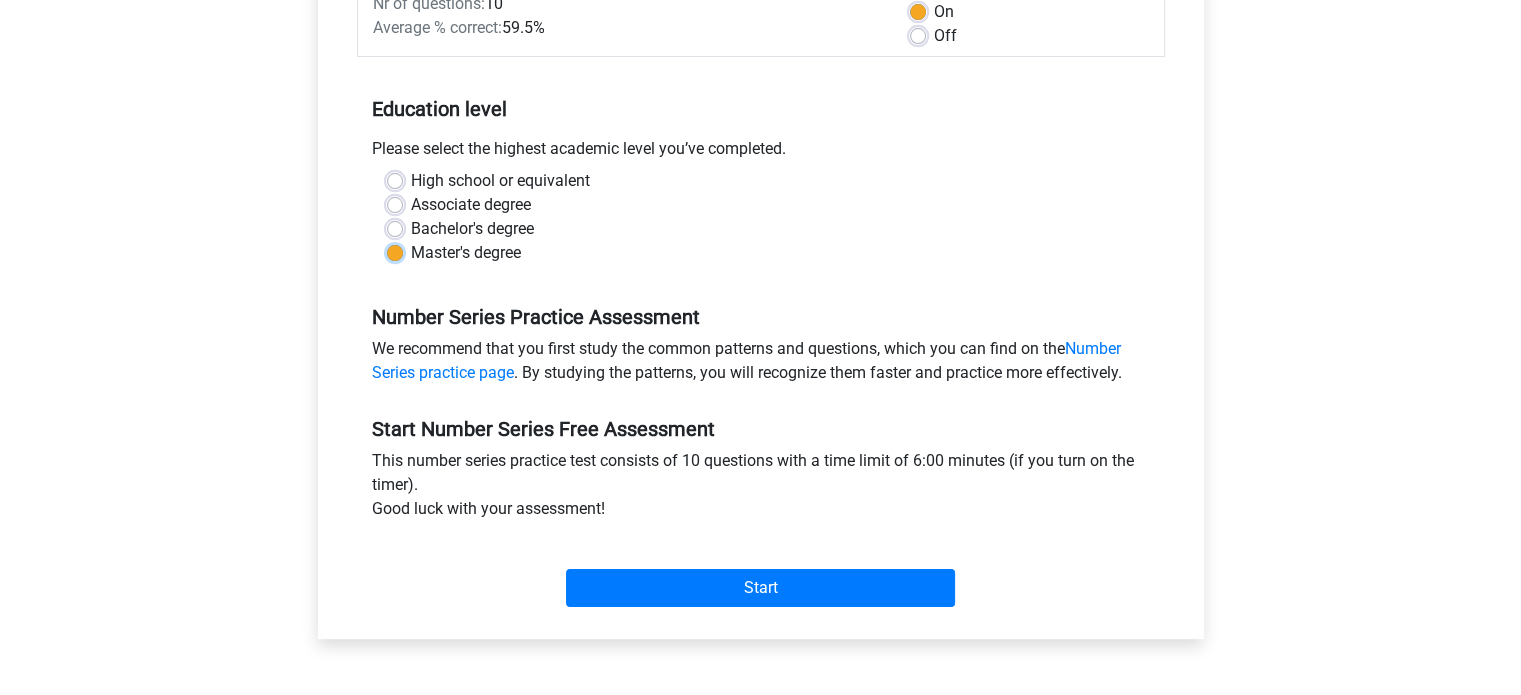 scroll, scrollTop: 500, scrollLeft: 0, axis: vertical 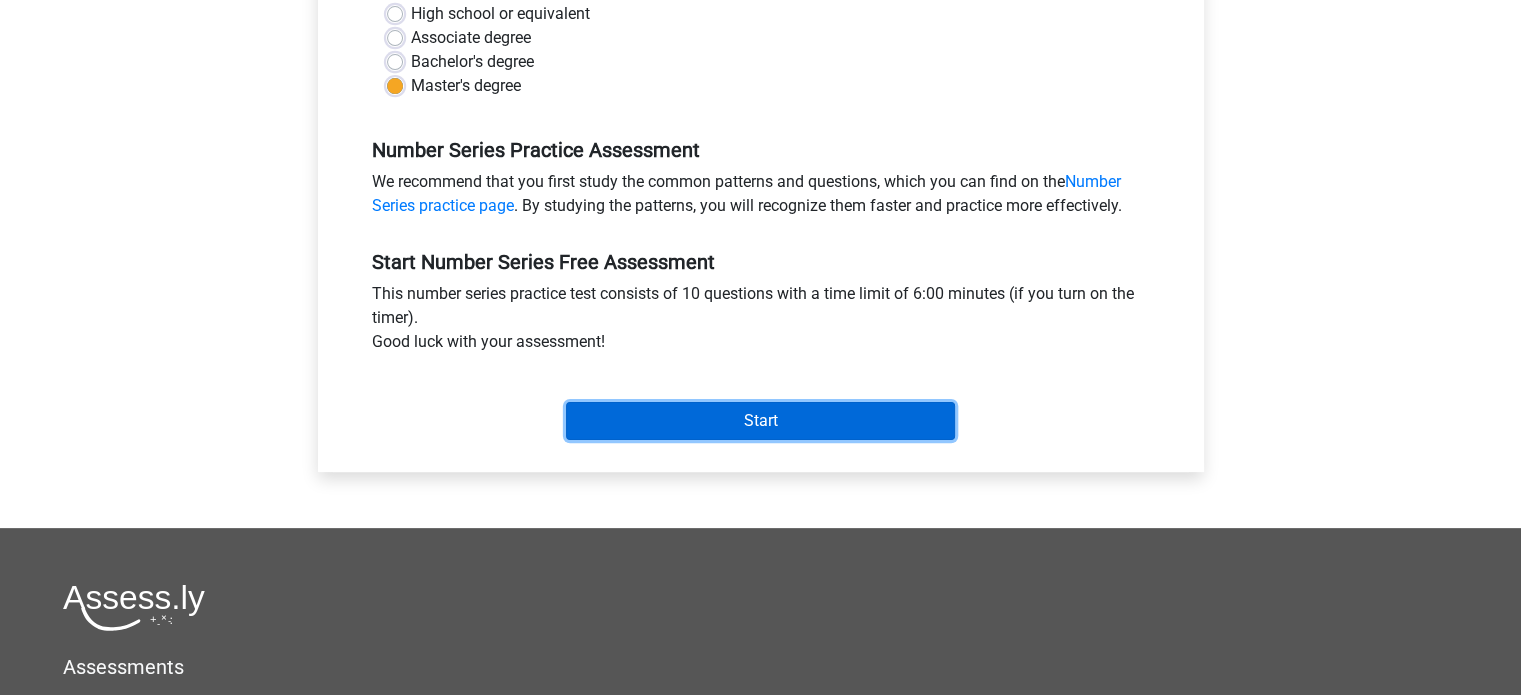 click on "Start" at bounding box center (760, 421) 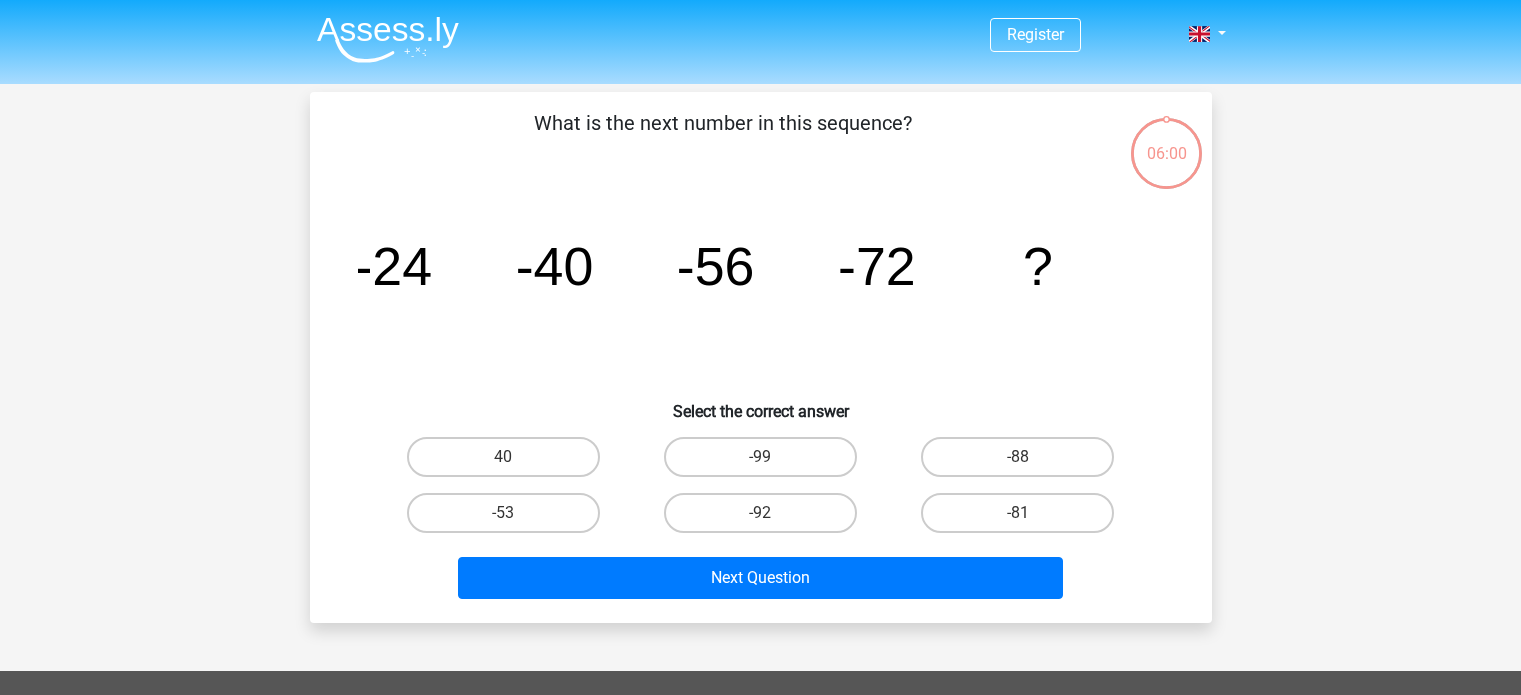 scroll, scrollTop: 0, scrollLeft: 0, axis: both 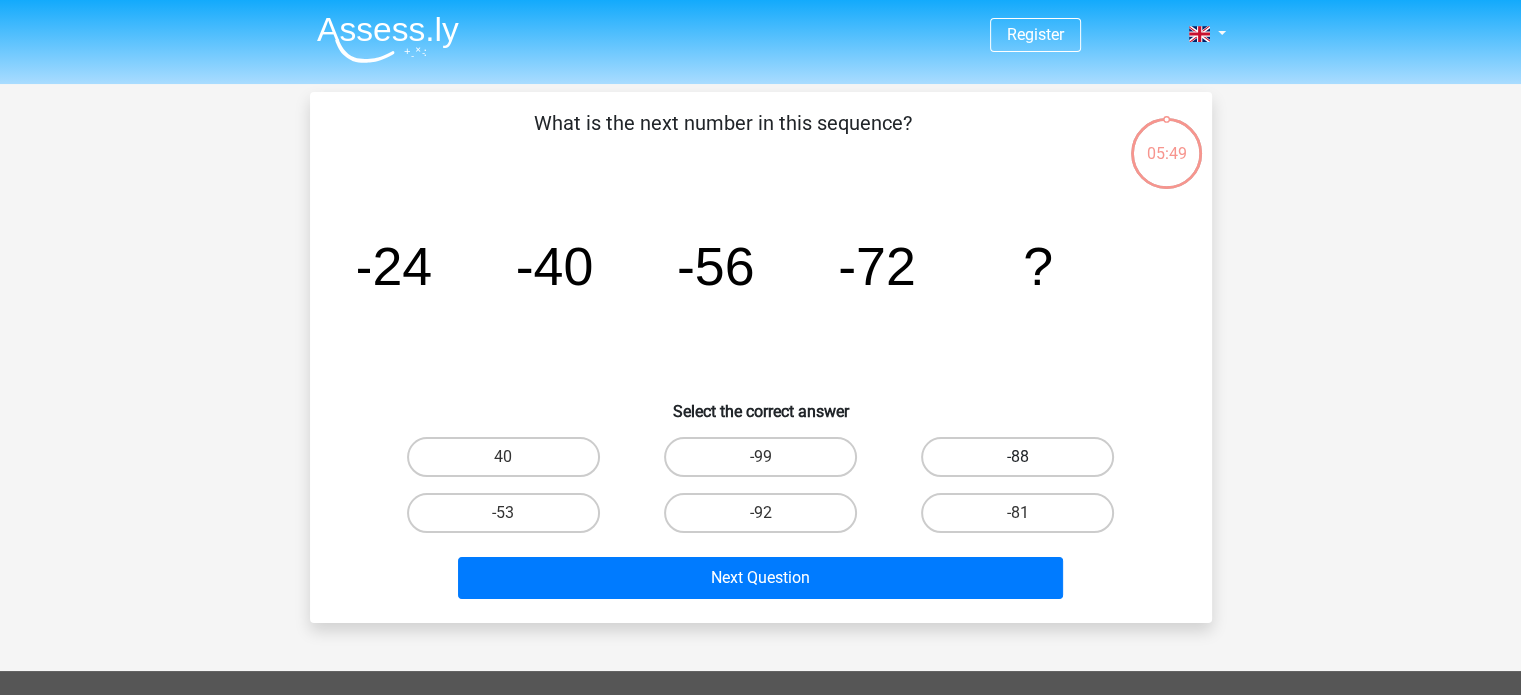 drag, startPoint x: 1049, startPoint y: 454, endPoint x: 960, endPoint y: 471, distance: 90.60905 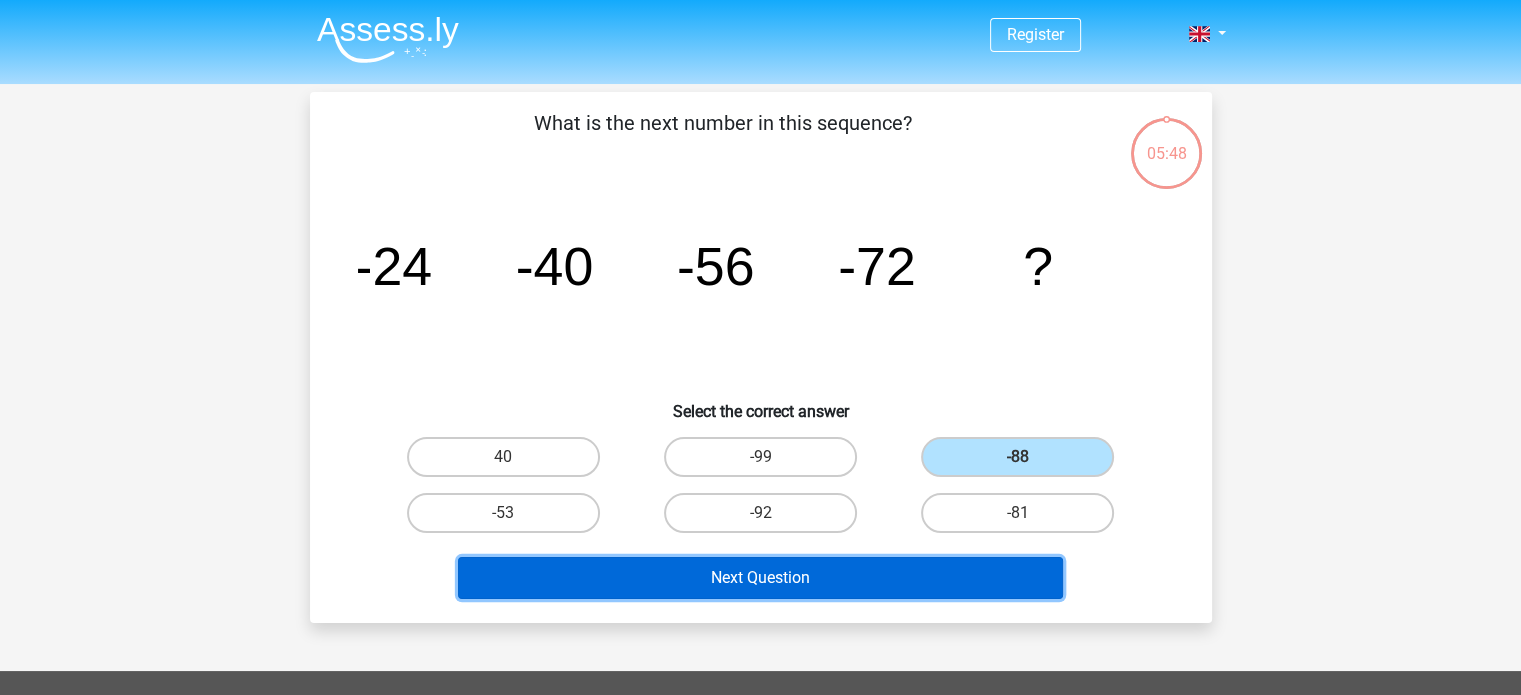 click on "Next Question" at bounding box center (760, 578) 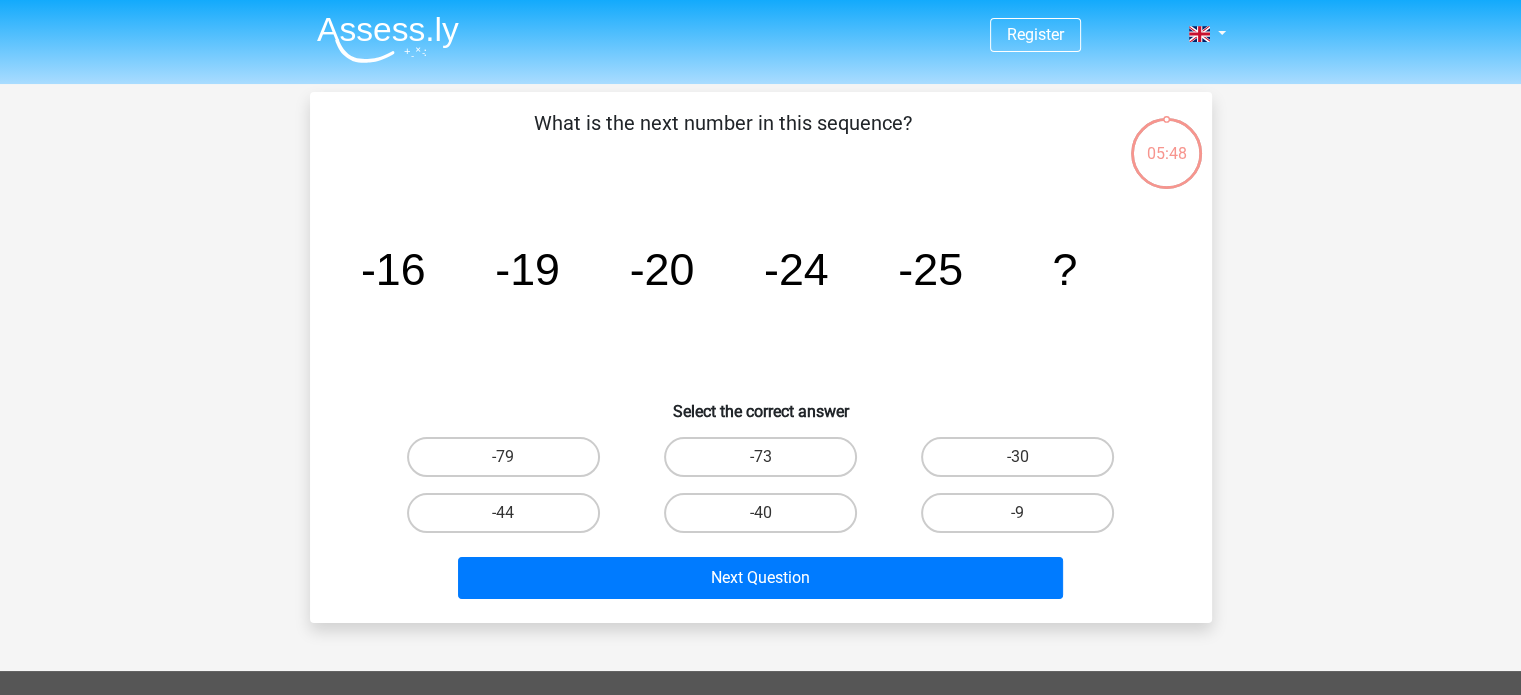 scroll, scrollTop: 92, scrollLeft: 0, axis: vertical 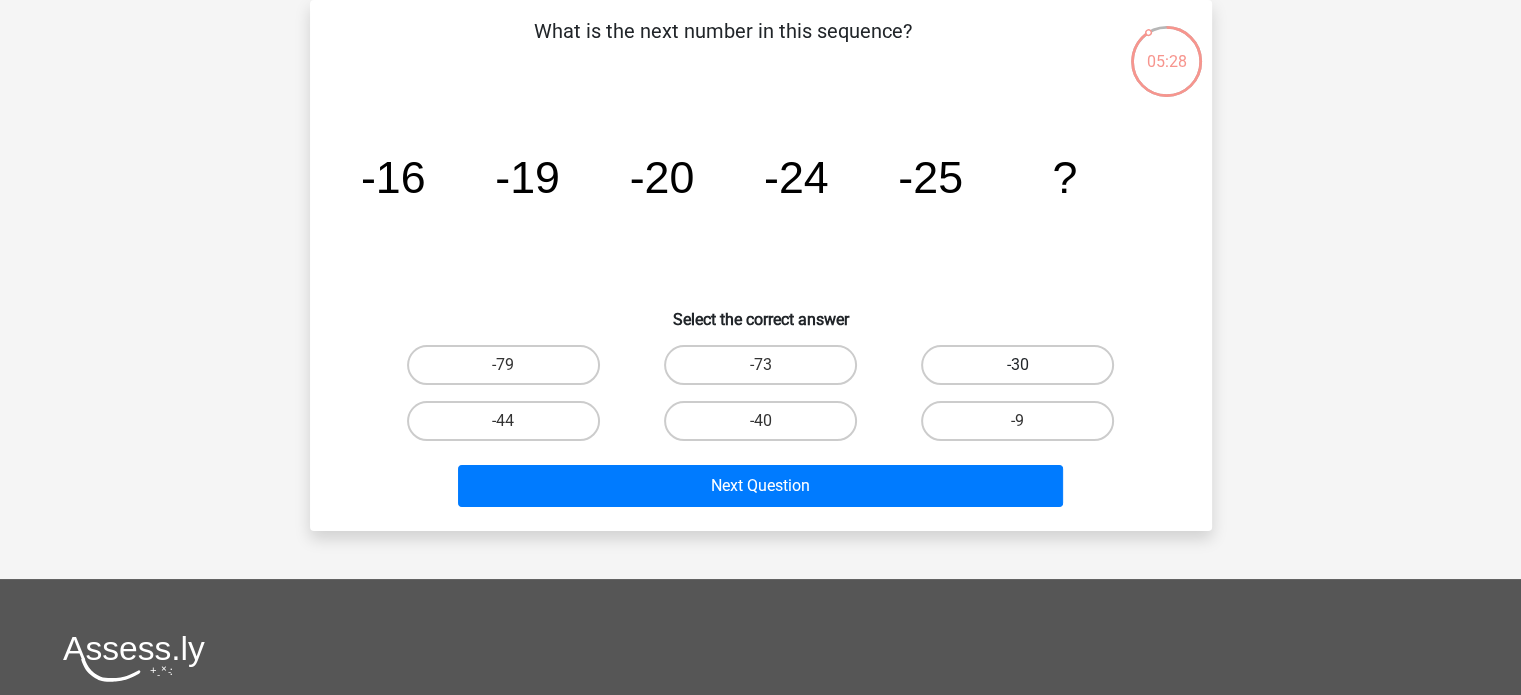 click on "-30" at bounding box center [1017, 365] 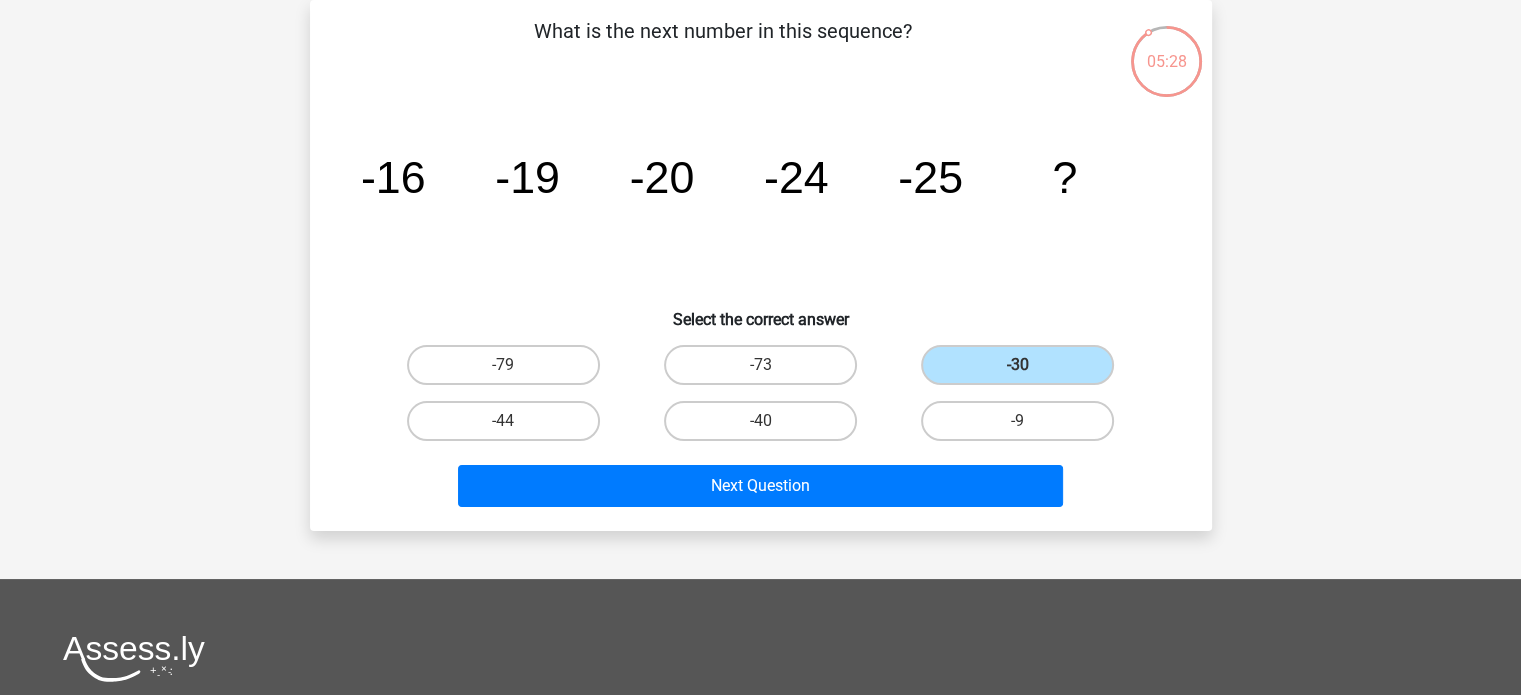 click on "Next Question" at bounding box center [761, 490] 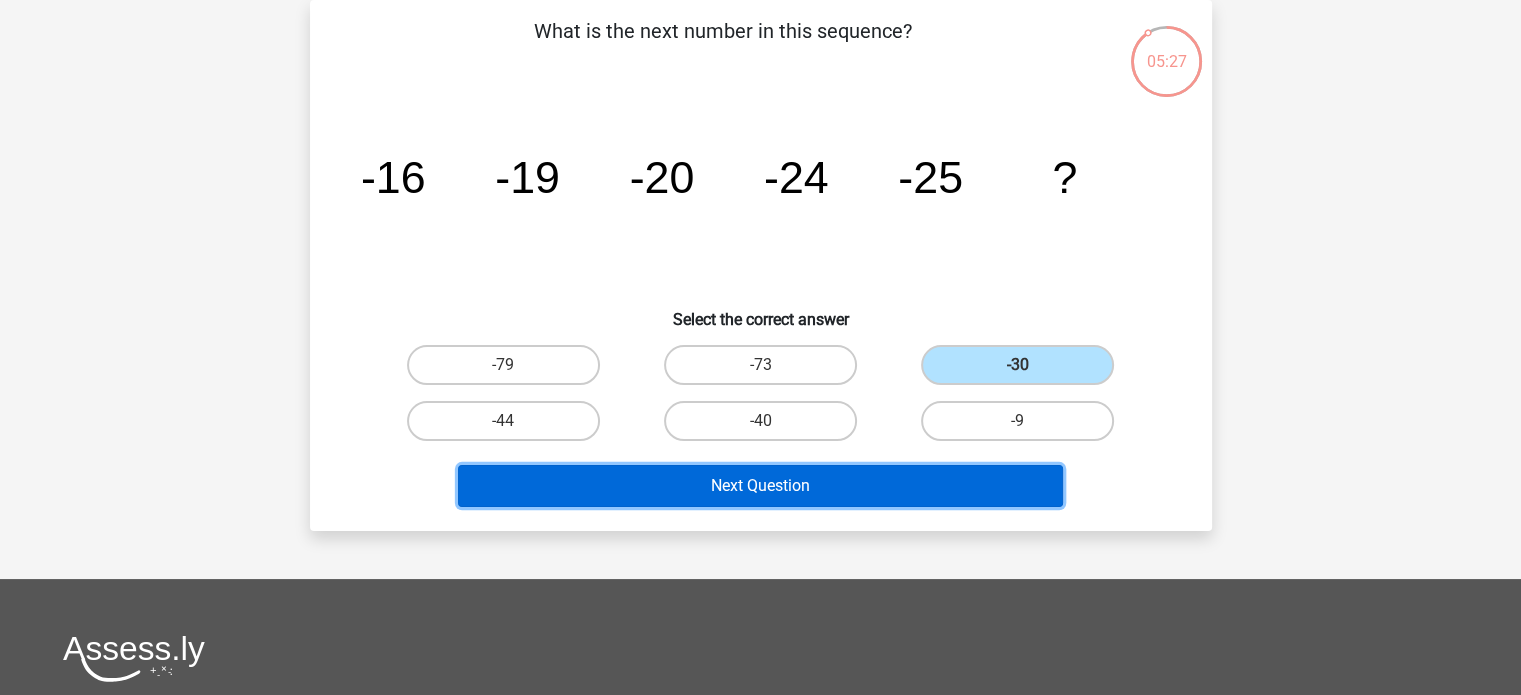 click on "Next Question" at bounding box center (760, 486) 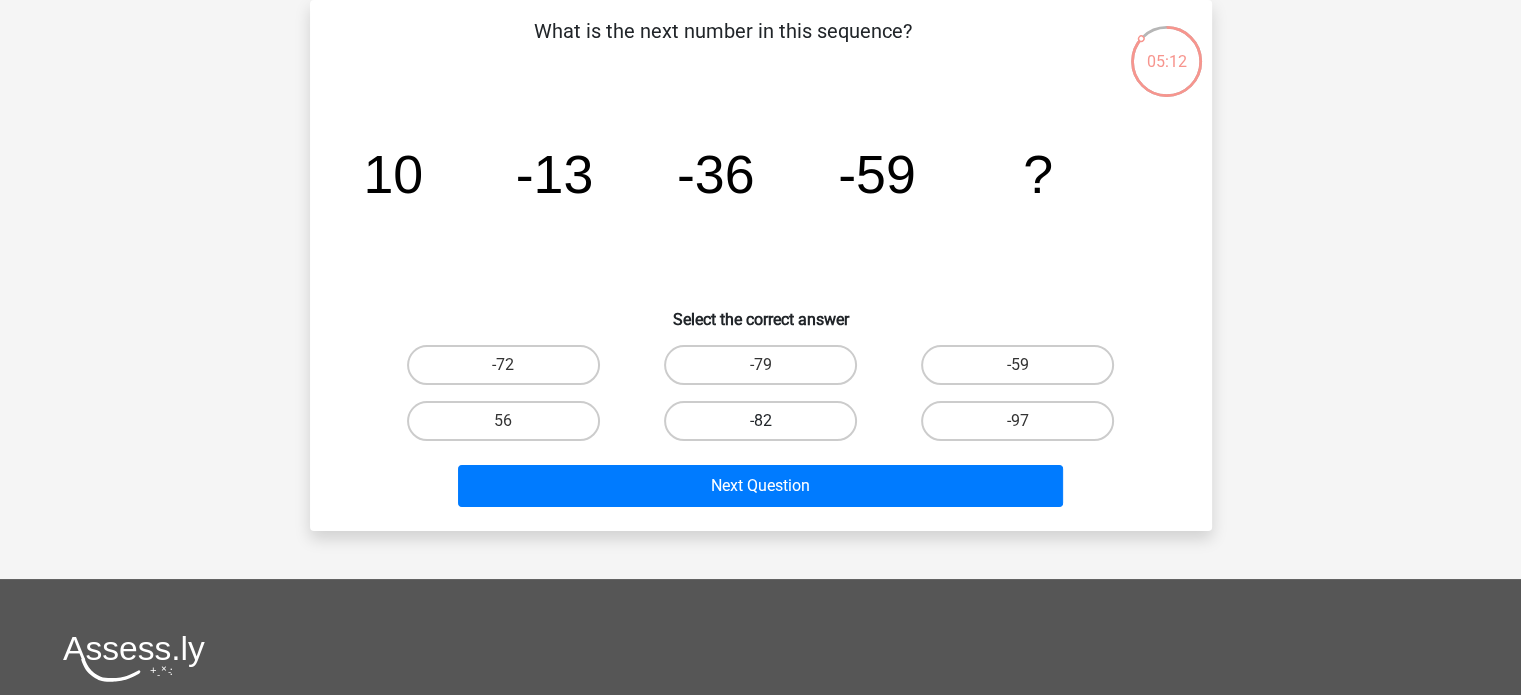 click on "-82" at bounding box center (760, 421) 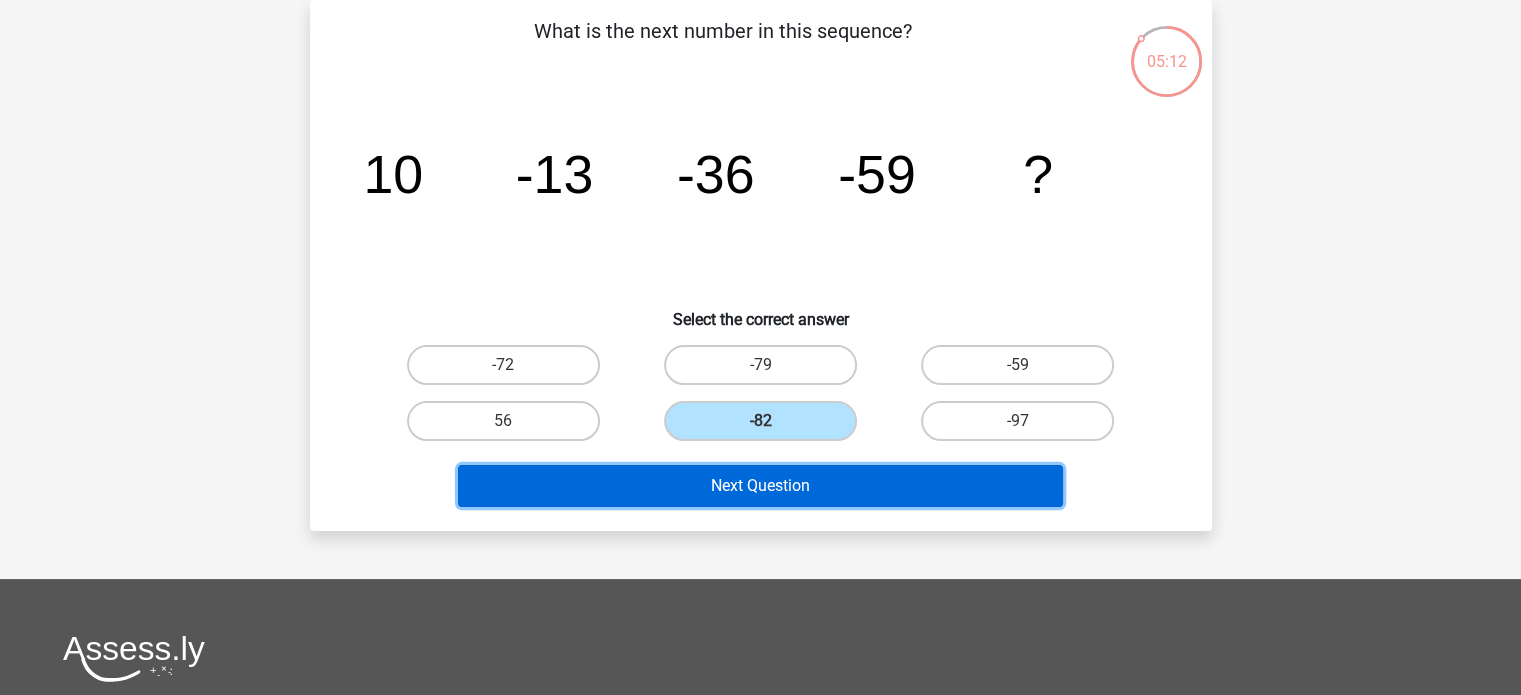 click on "Next Question" at bounding box center (760, 486) 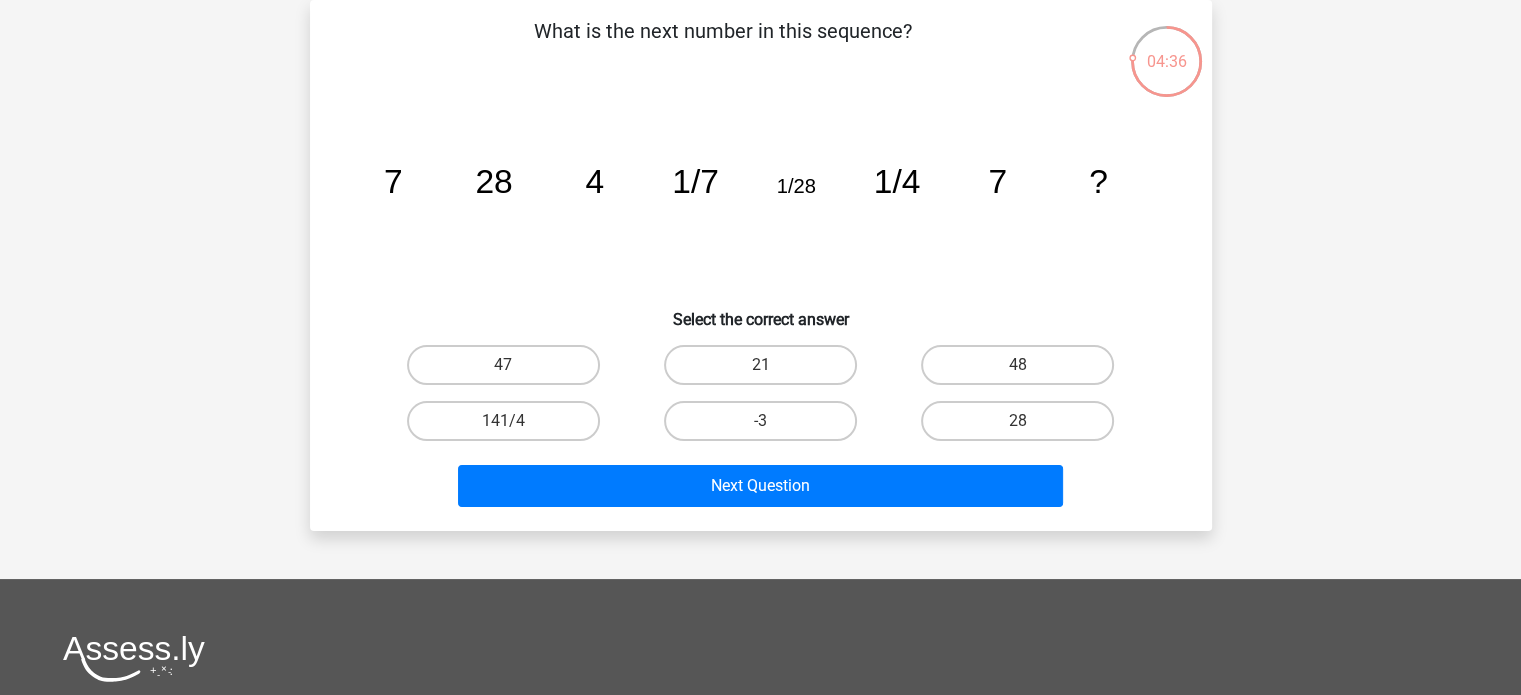 click on "28" at bounding box center (1017, 421) 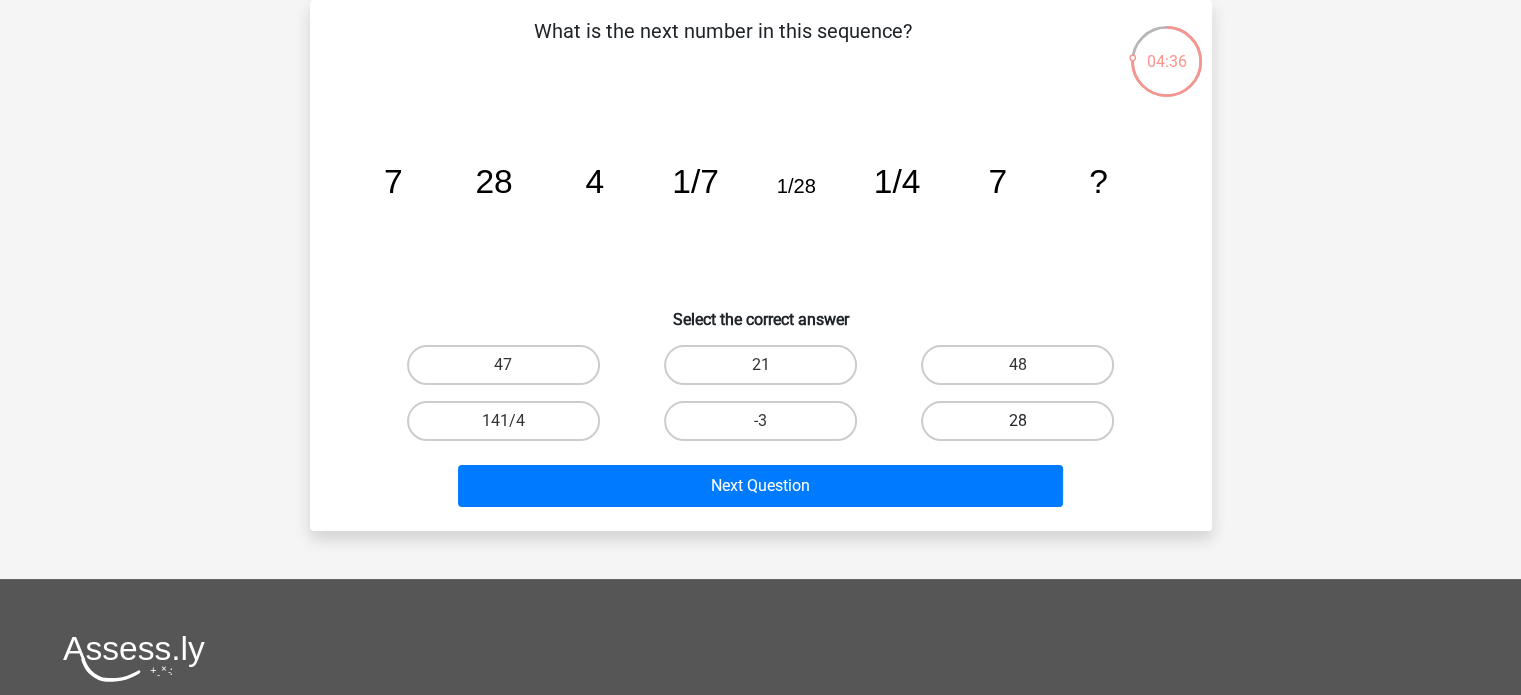 click on "28" at bounding box center (1017, 421) 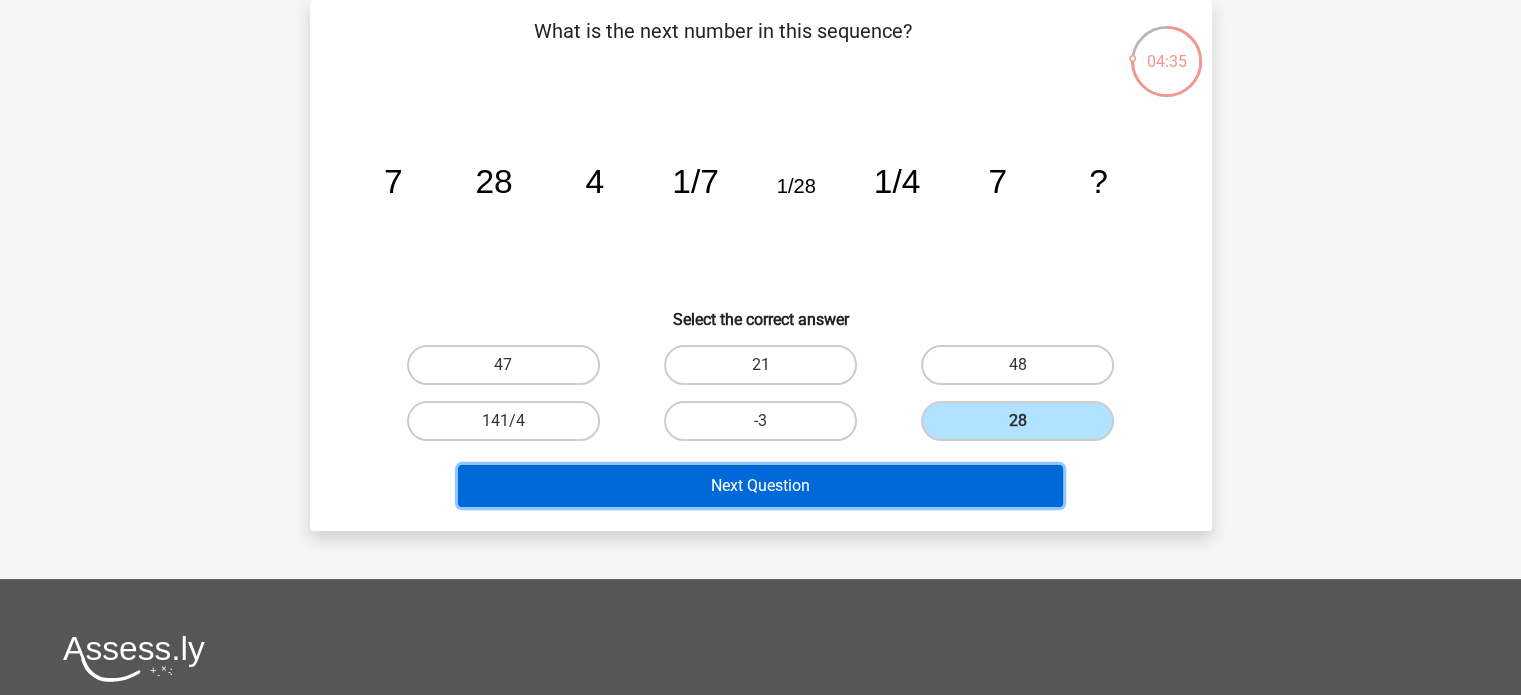 click on "Next Question" at bounding box center [760, 486] 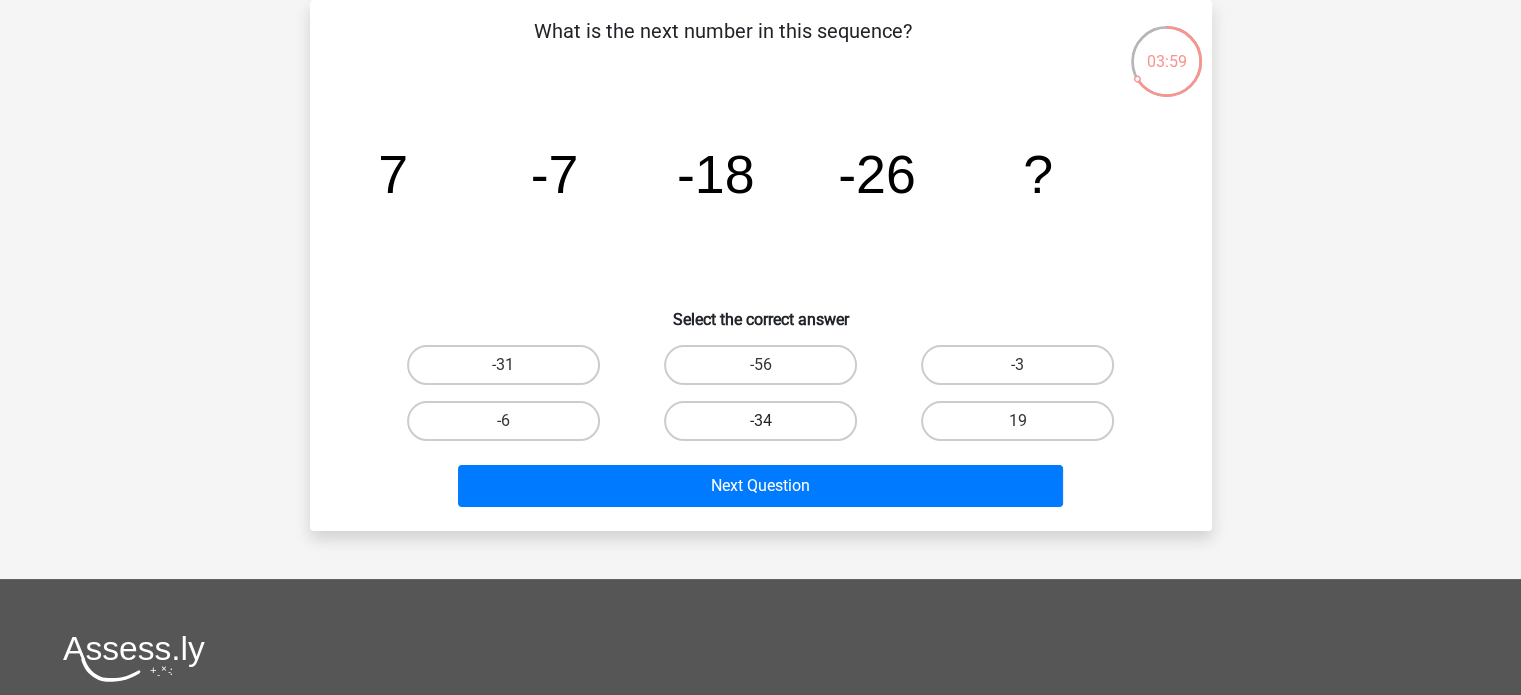 click on "-34" at bounding box center [760, 421] 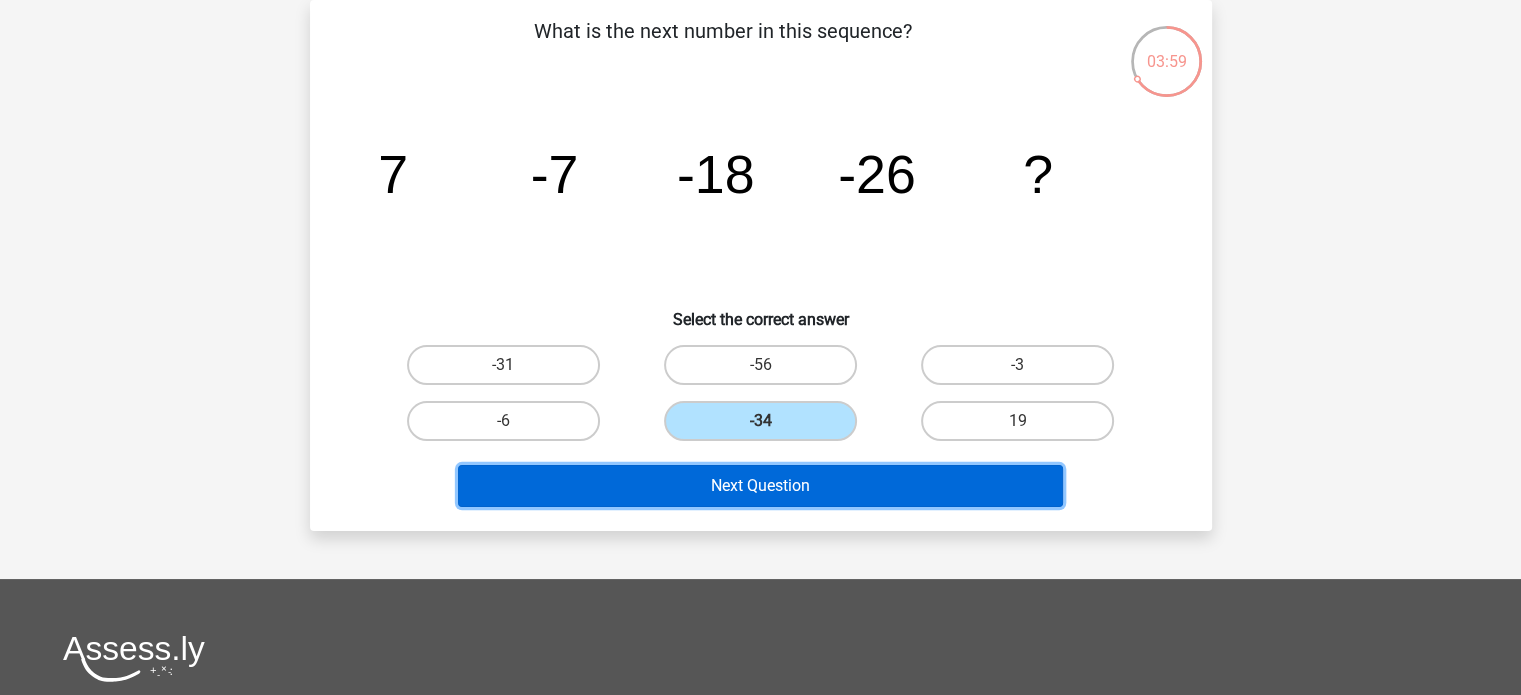 click on "Next Question" at bounding box center [760, 486] 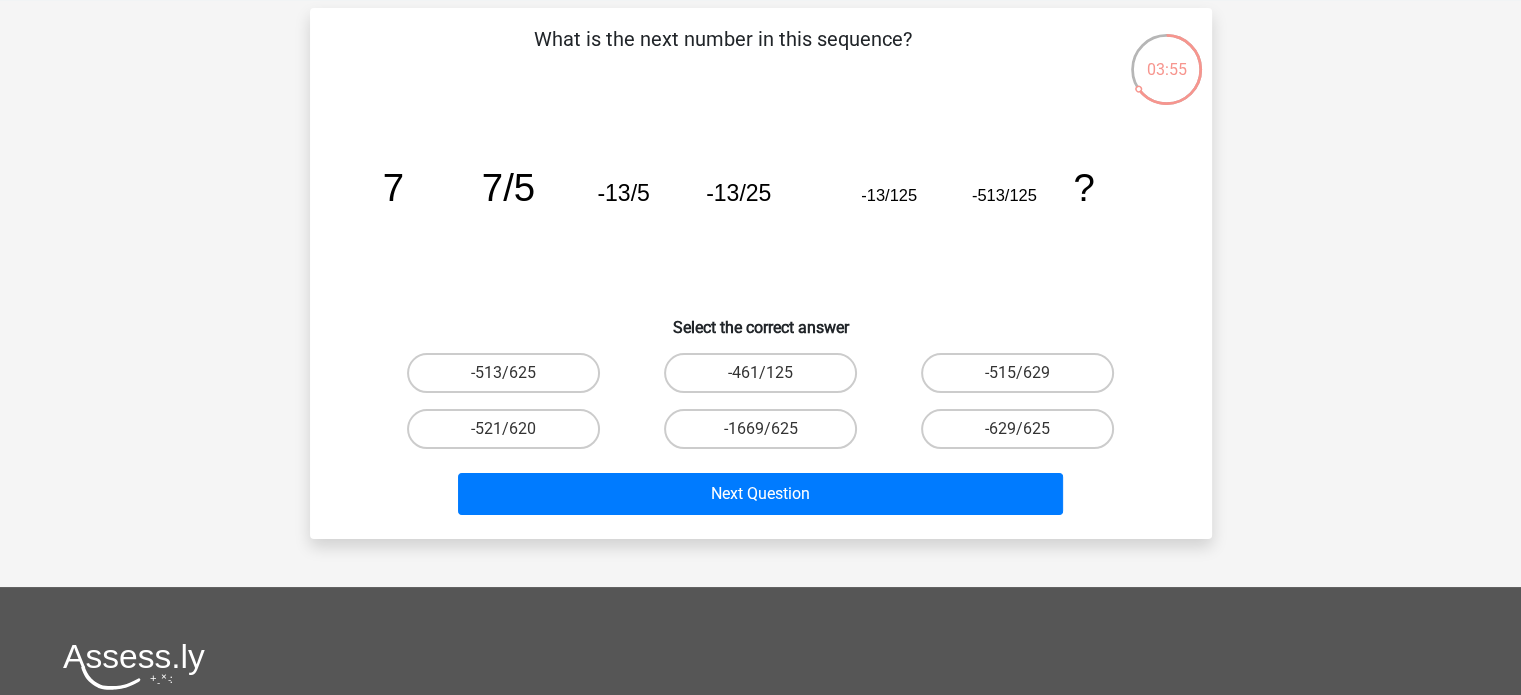 scroll, scrollTop: 1, scrollLeft: 0, axis: vertical 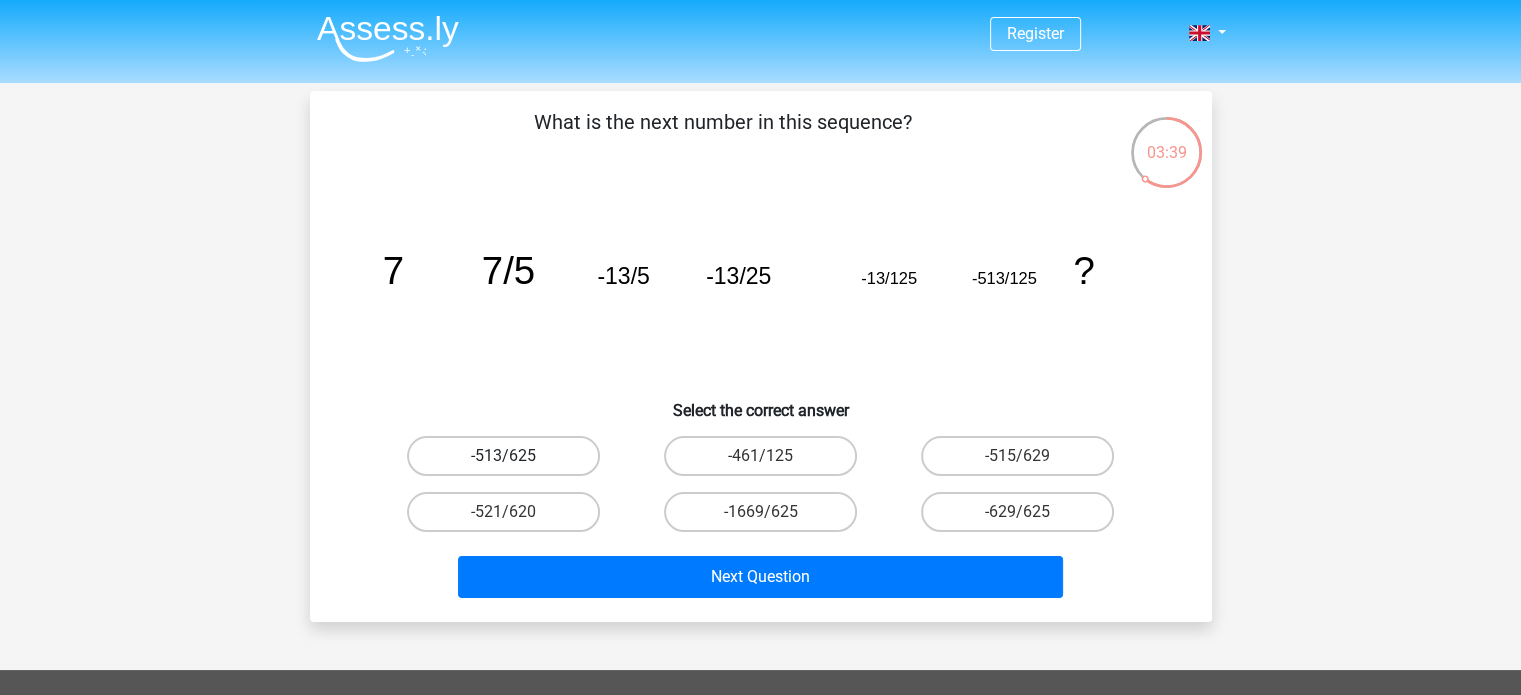 click on "-513/625" at bounding box center (503, 456) 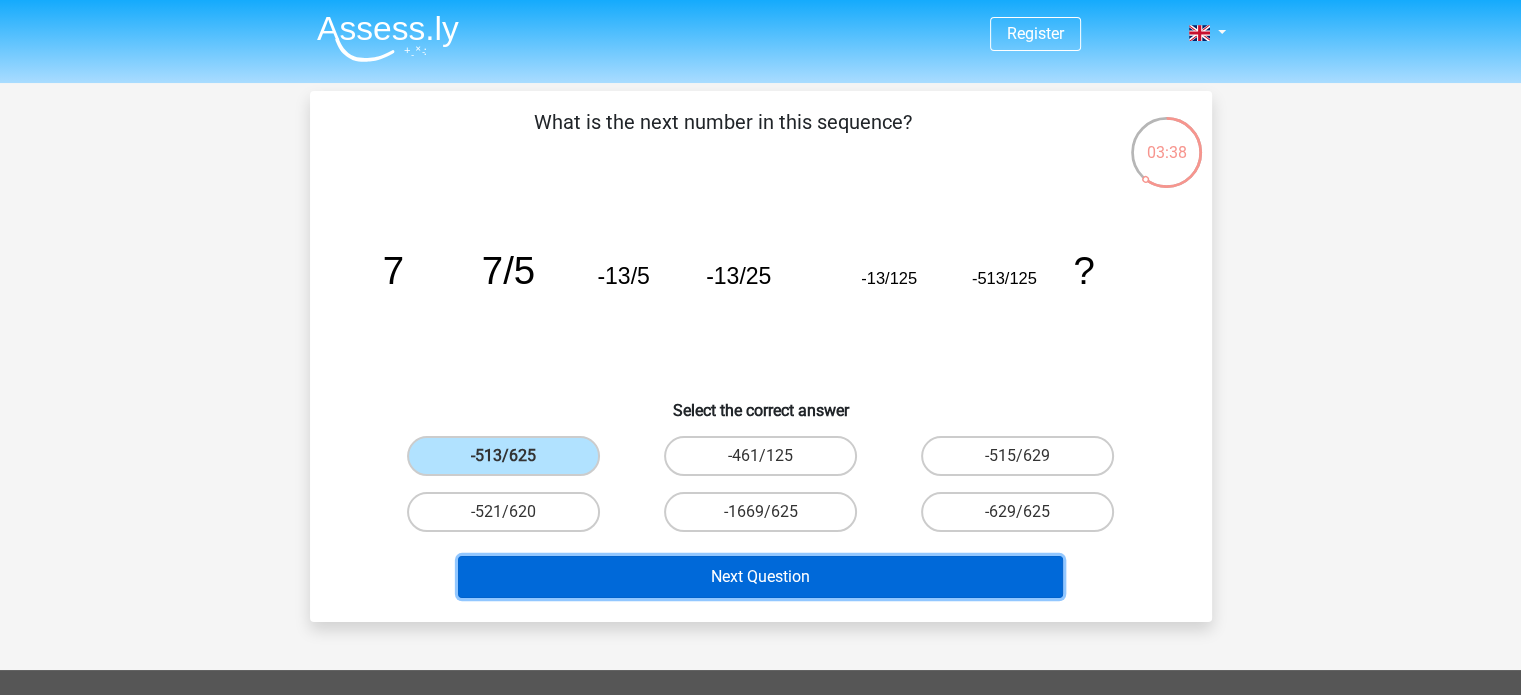 click on "Next Question" at bounding box center [760, 577] 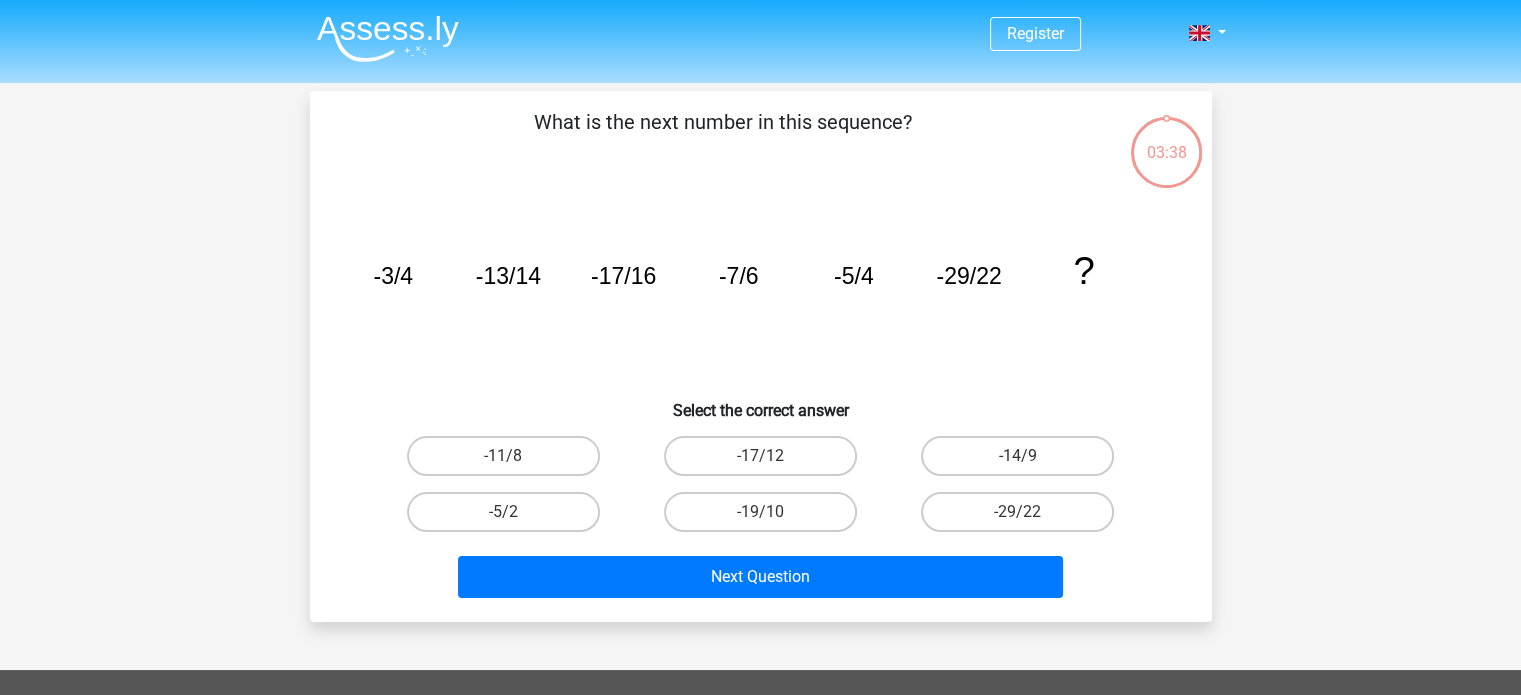 scroll, scrollTop: 92, scrollLeft: 0, axis: vertical 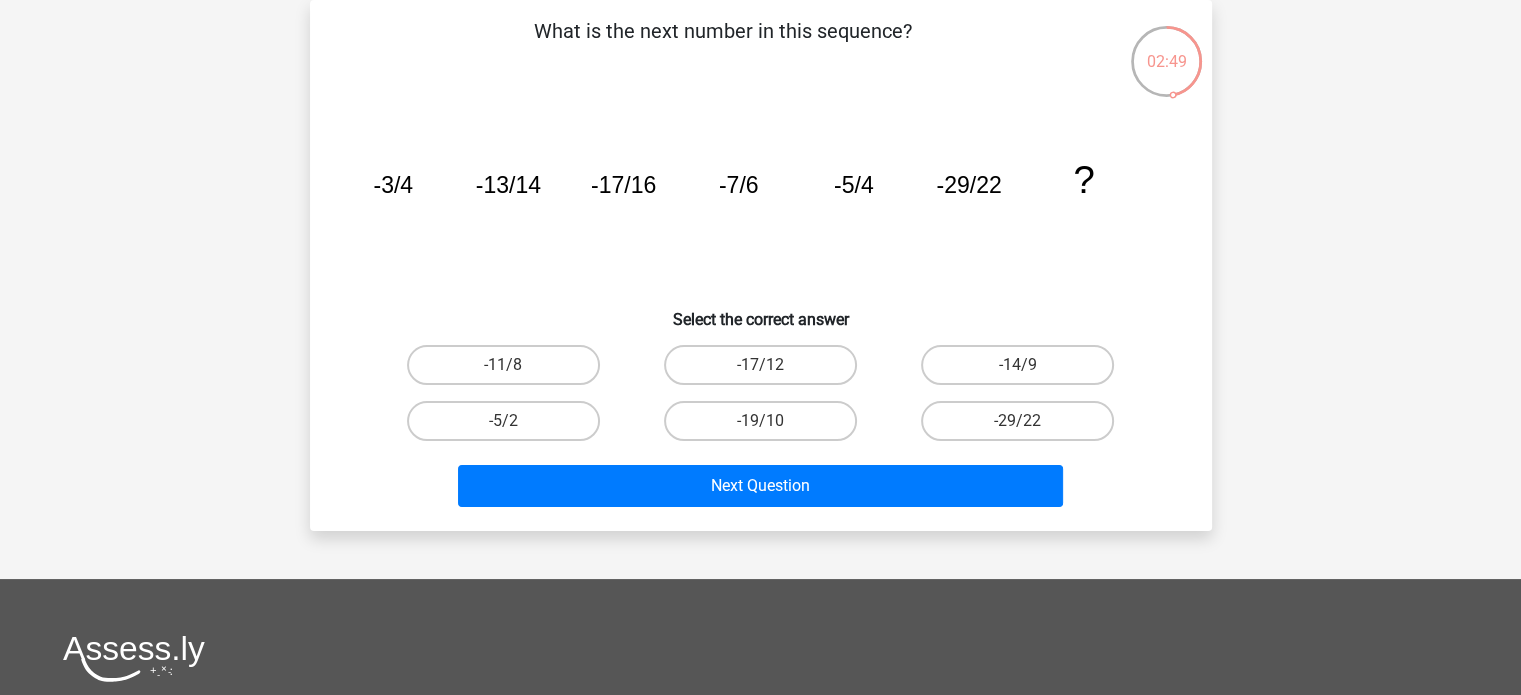 click on "-17/12" at bounding box center [766, 371] 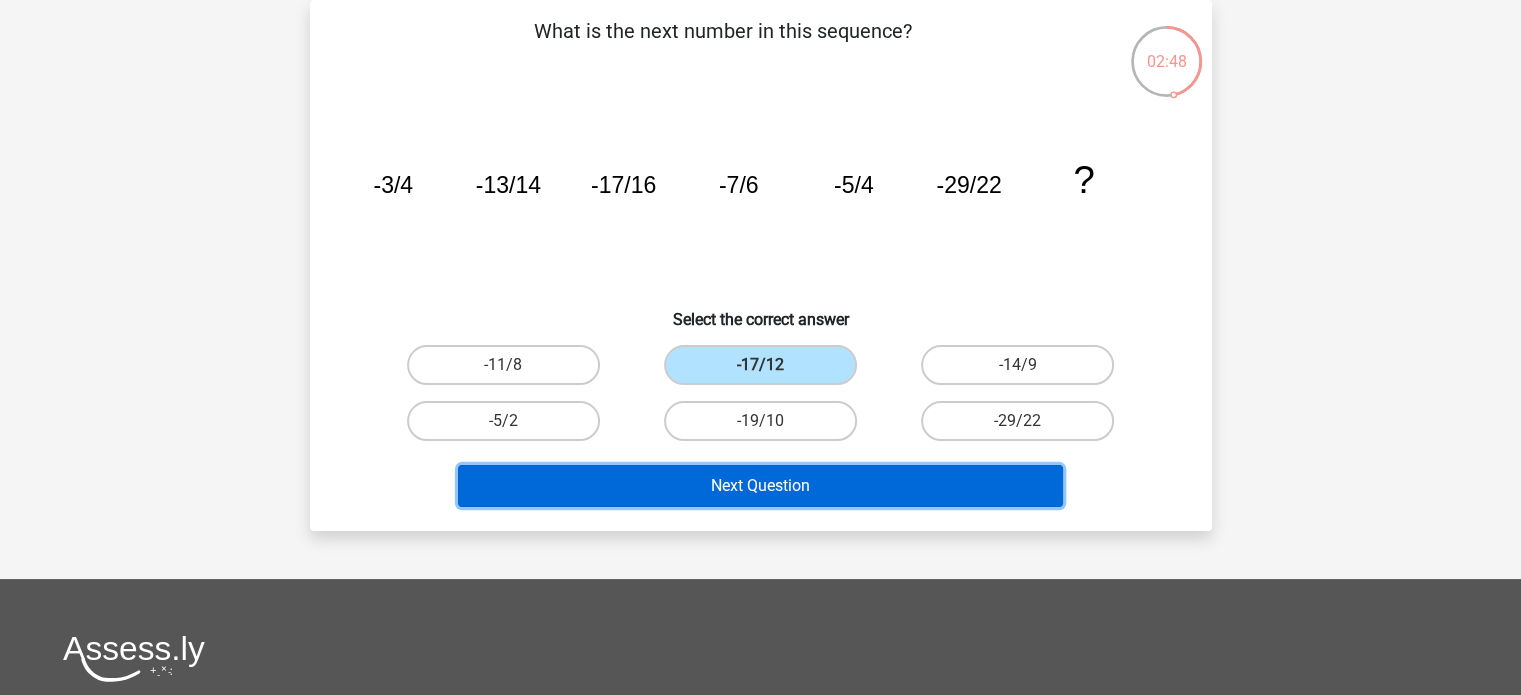 click on "Next Question" at bounding box center [760, 486] 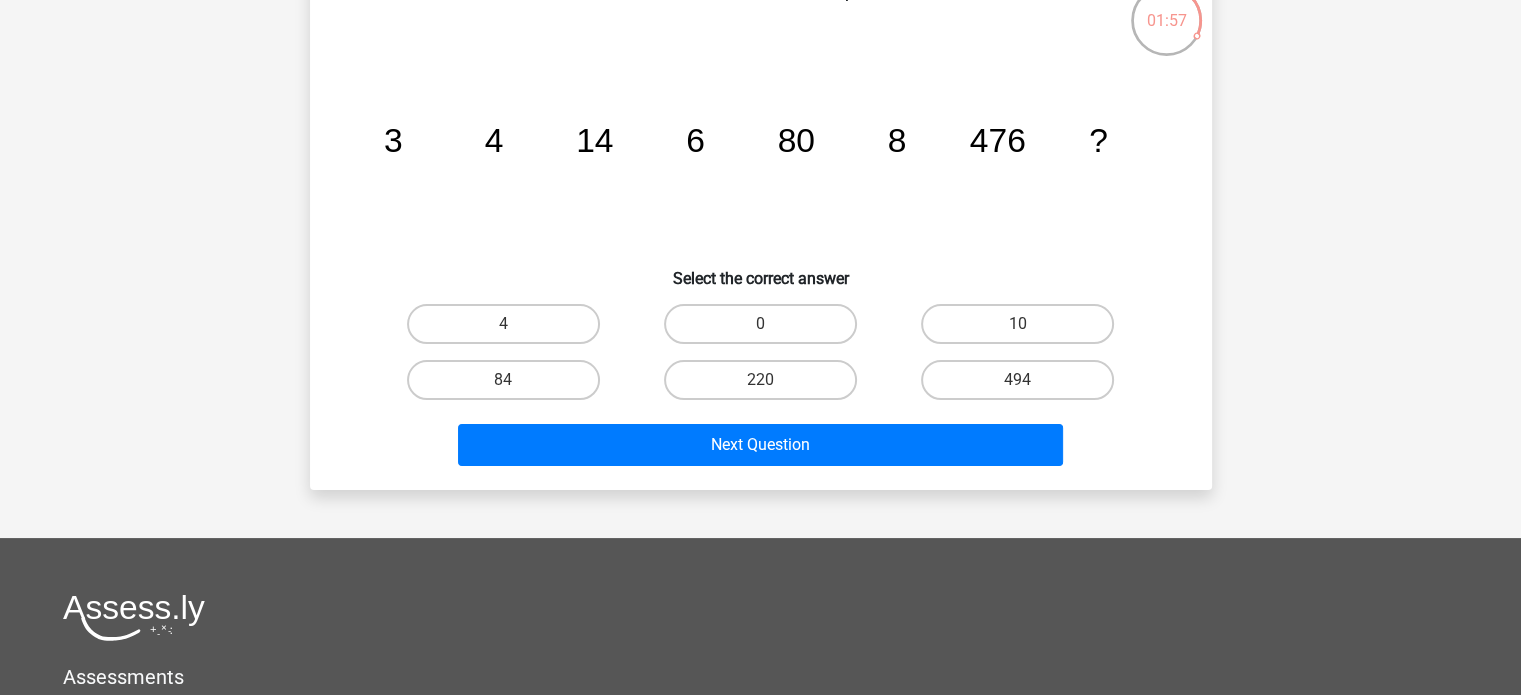 scroll, scrollTop: 100, scrollLeft: 0, axis: vertical 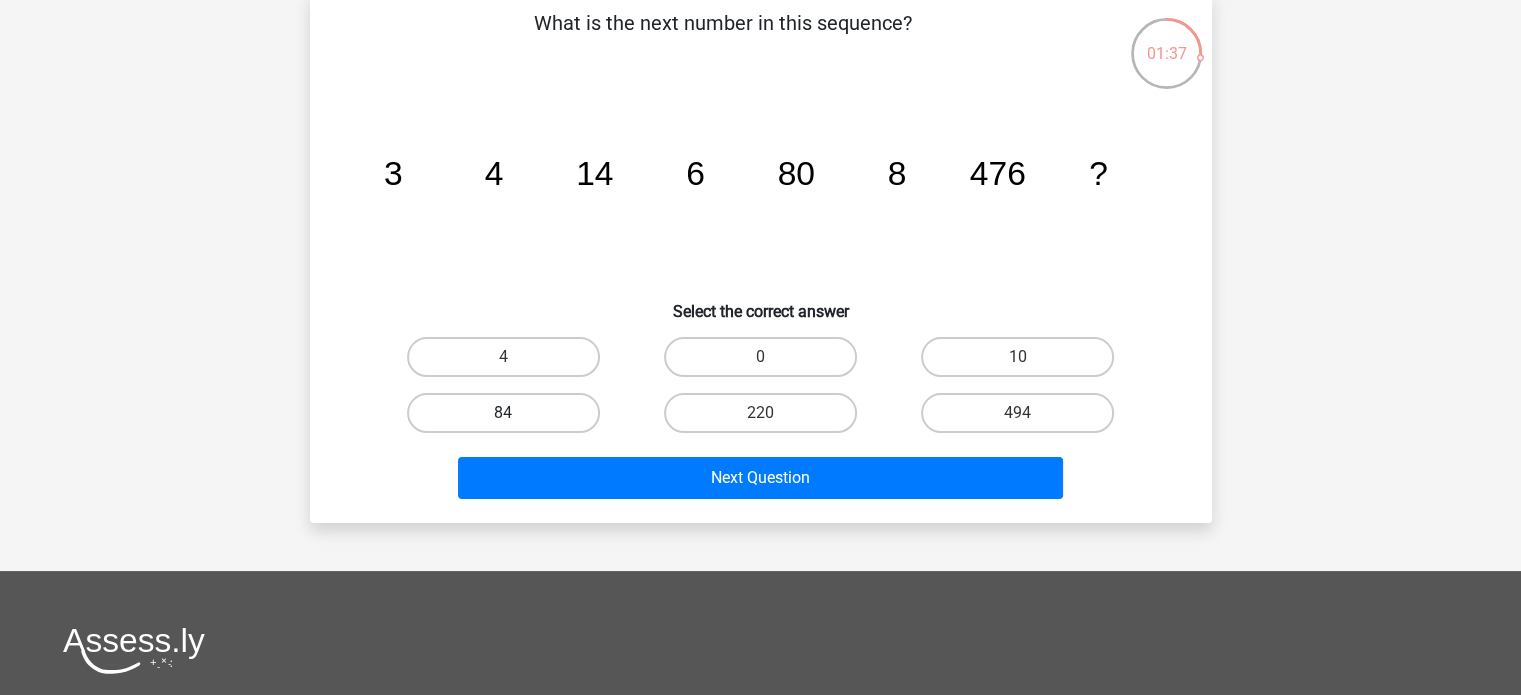 click on "84" at bounding box center [503, 413] 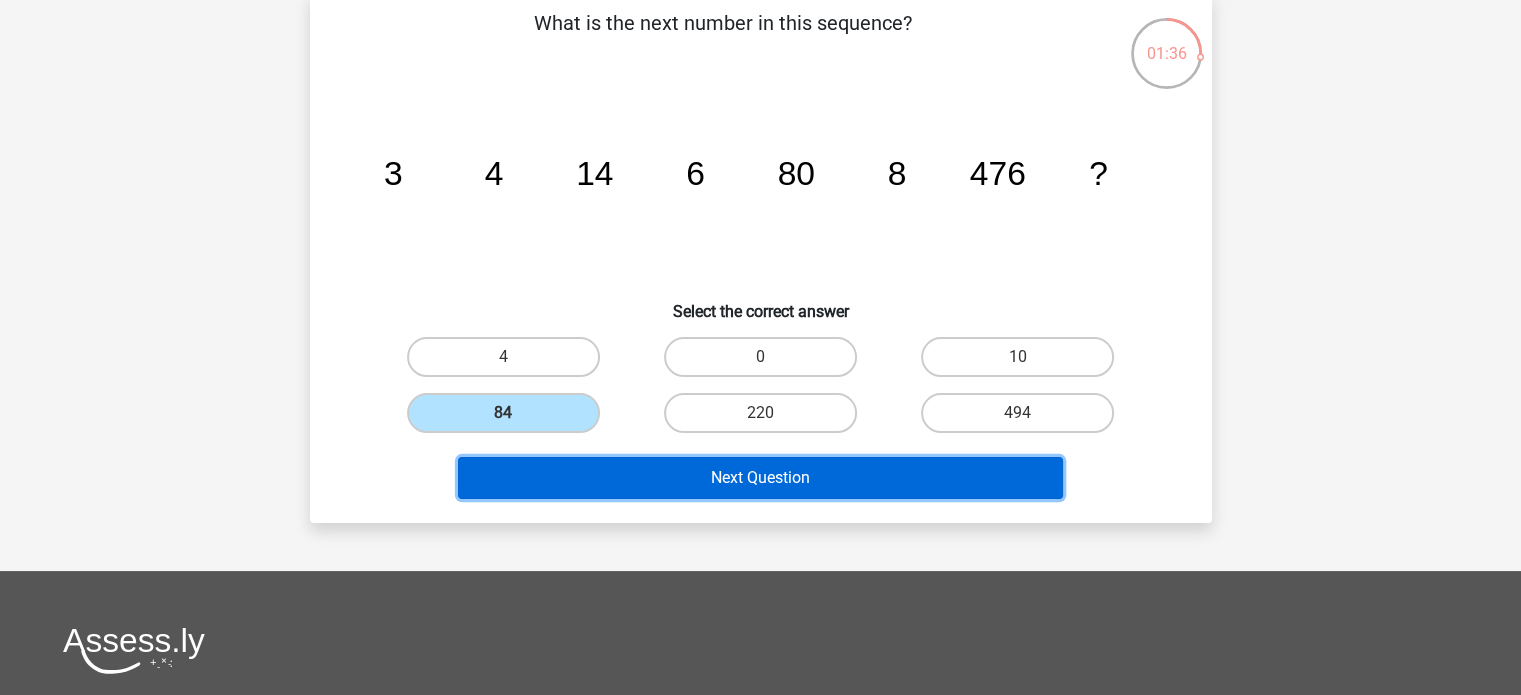 click on "Next Question" at bounding box center (760, 478) 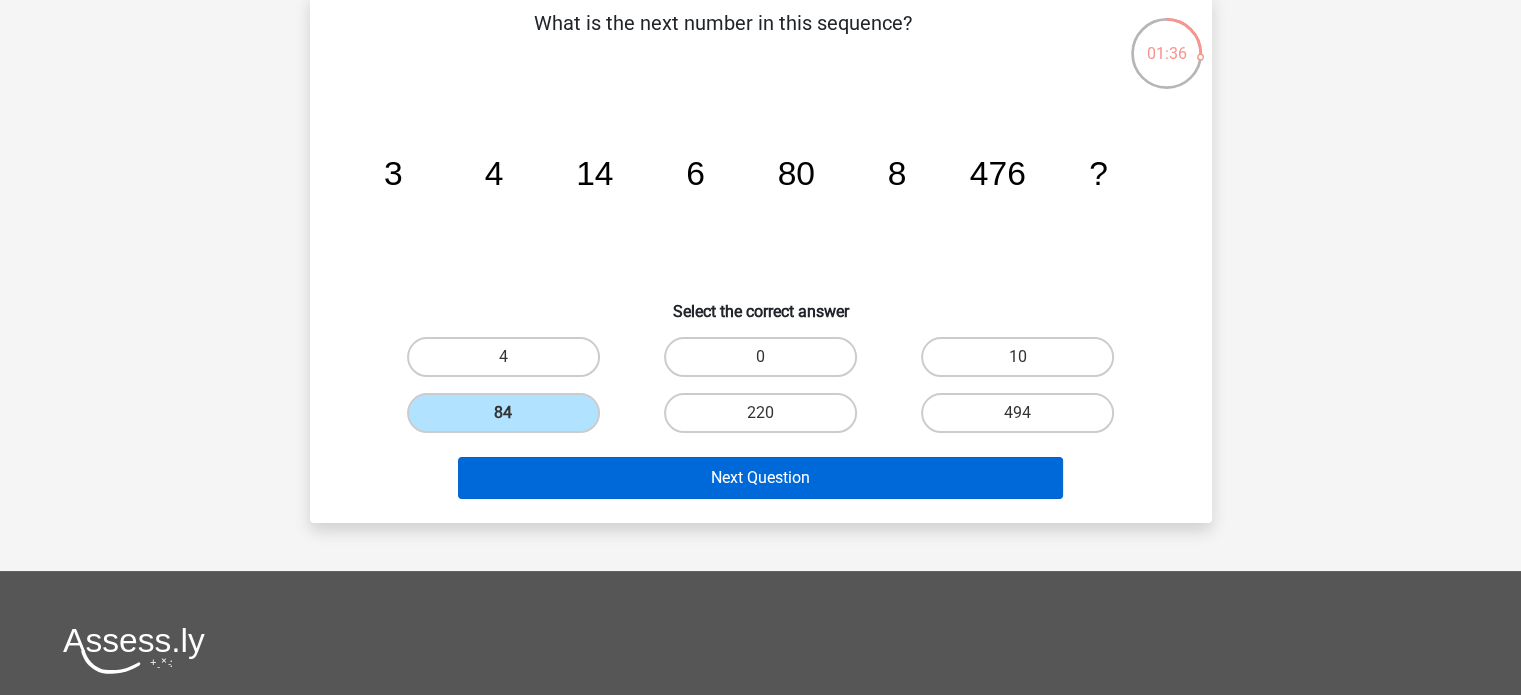 scroll, scrollTop: 92, scrollLeft: 0, axis: vertical 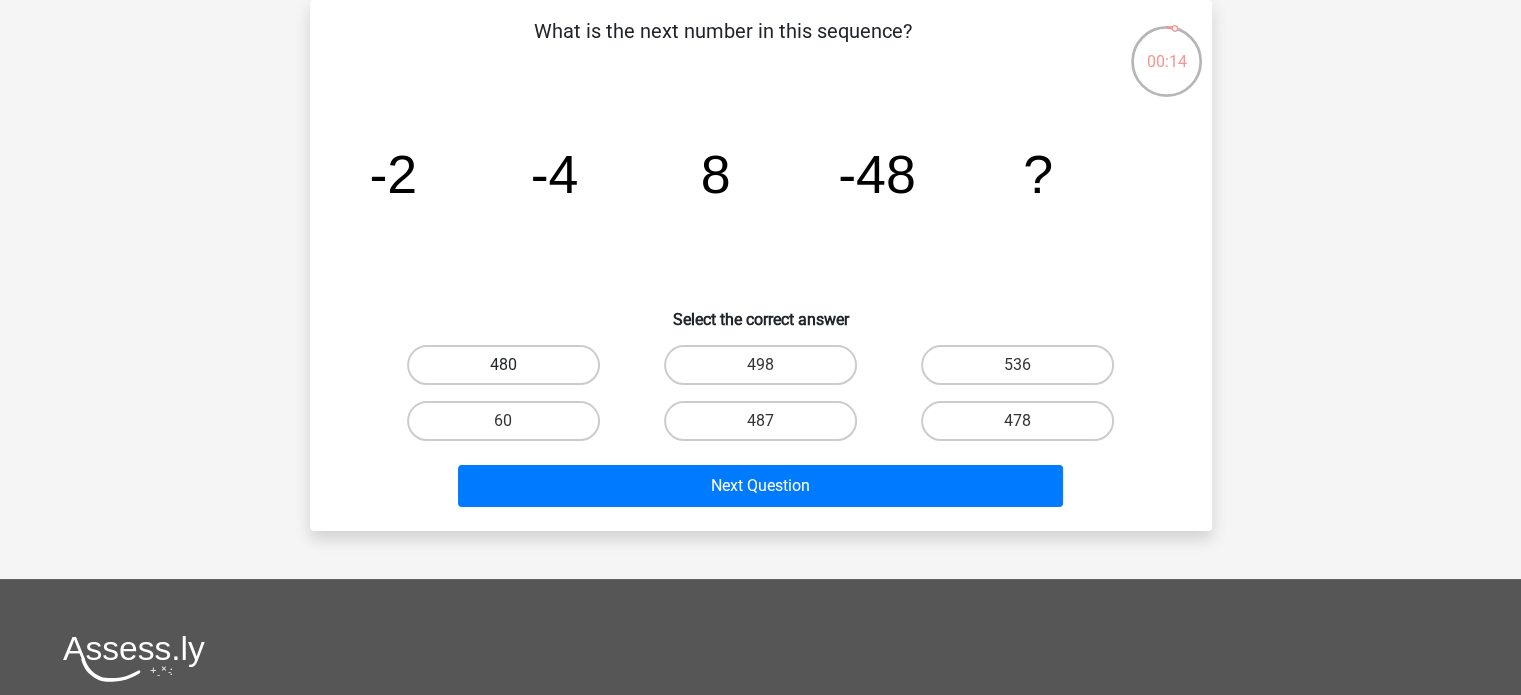 click on "480" at bounding box center (503, 365) 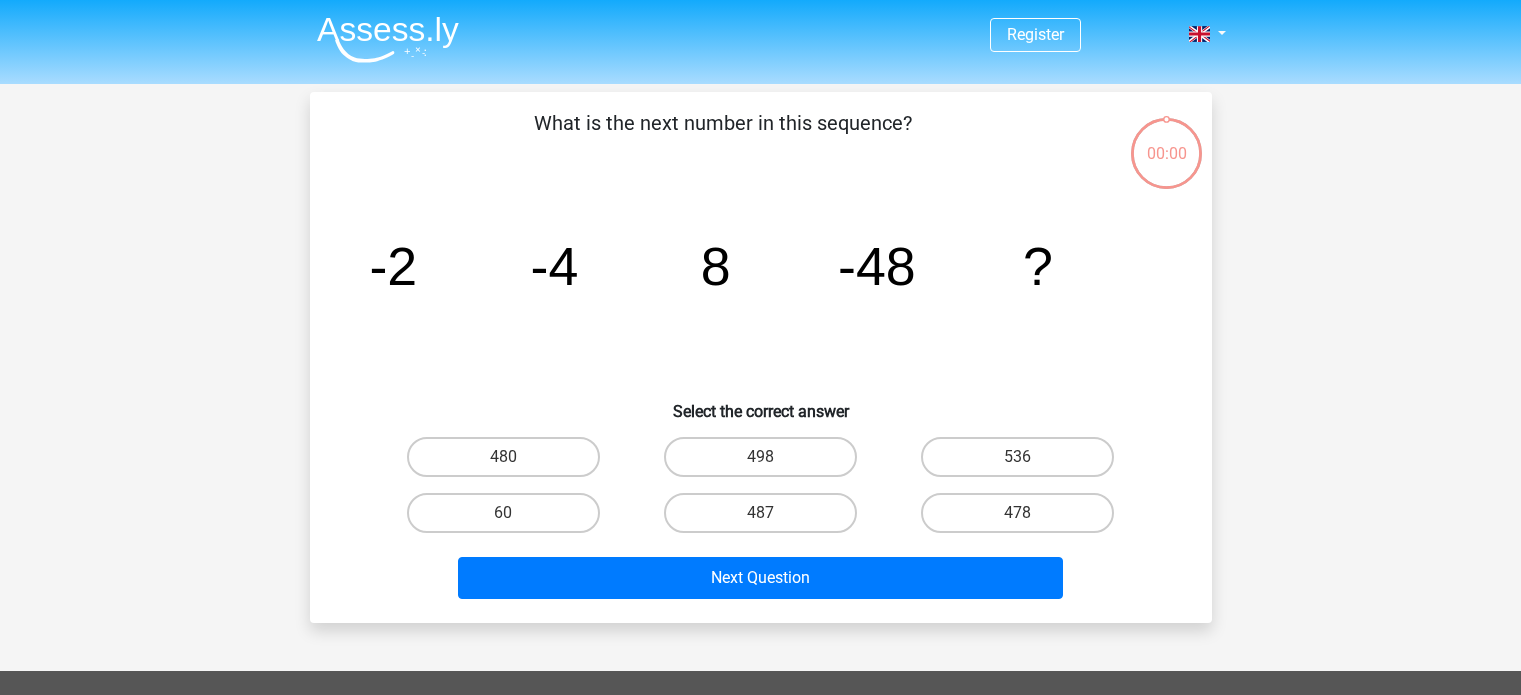 scroll, scrollTop: 92, scrollLeft: 0, axis: vertical 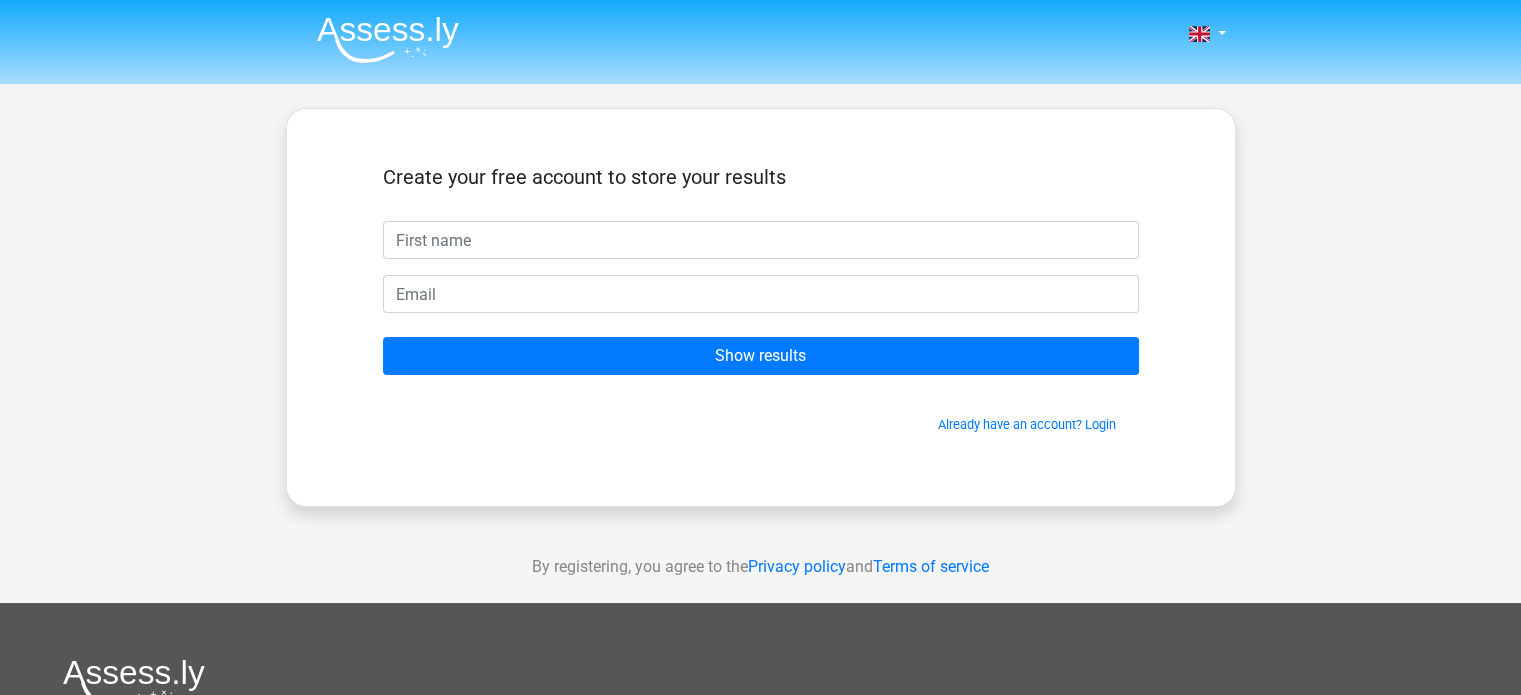 click at bounding box center [761, 240] 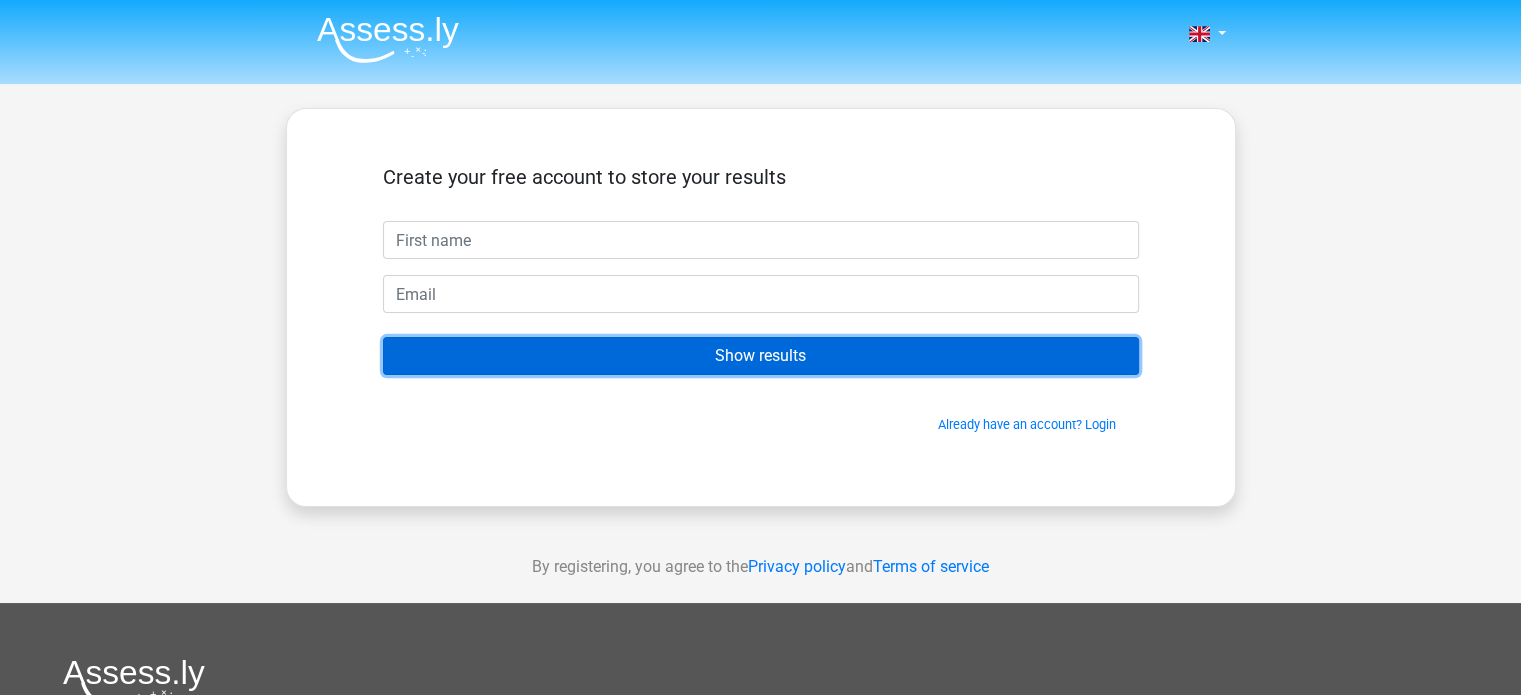drag, startPoint x: 532, startPoint y: 364, endPoint x: 520, endPoint y: 362, distance: 12.165525 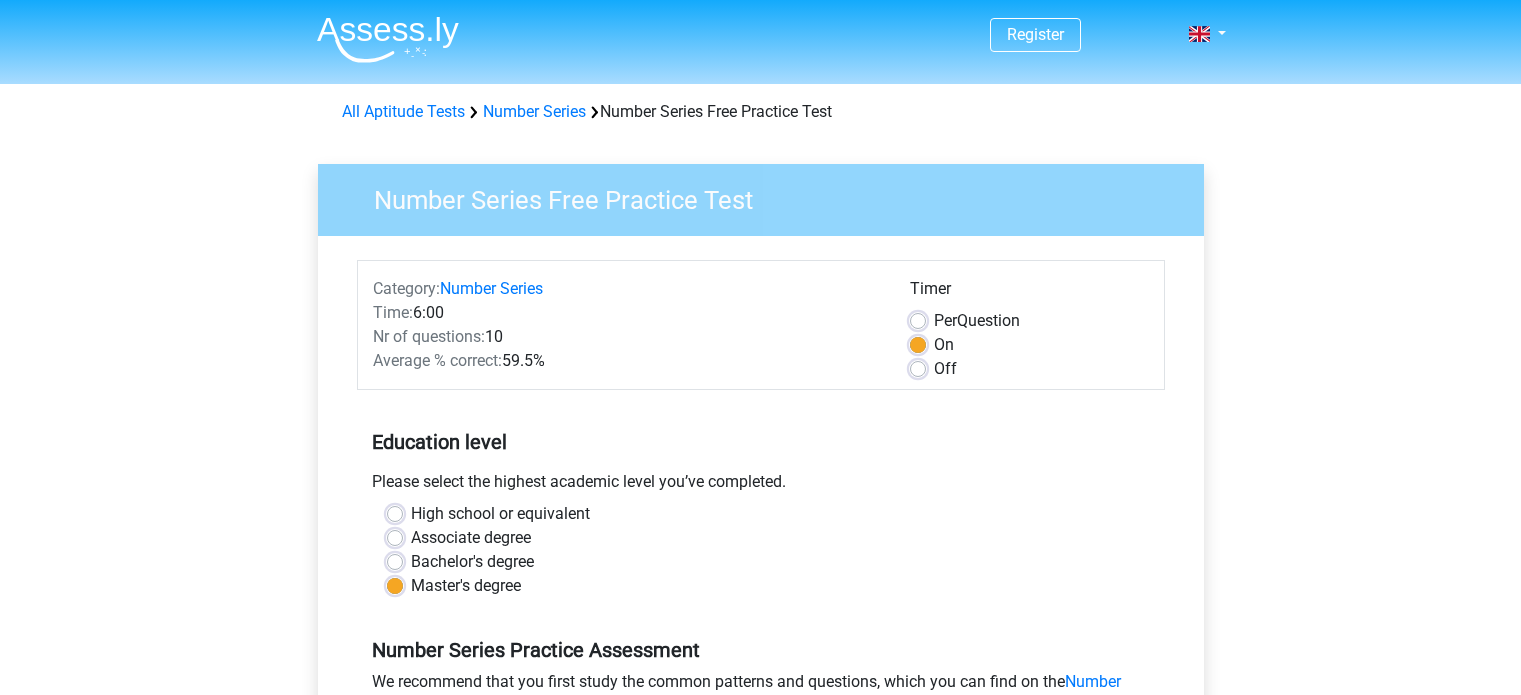 scroll, scrollTop: 500, scrollLeft: 0, axis: vertical 